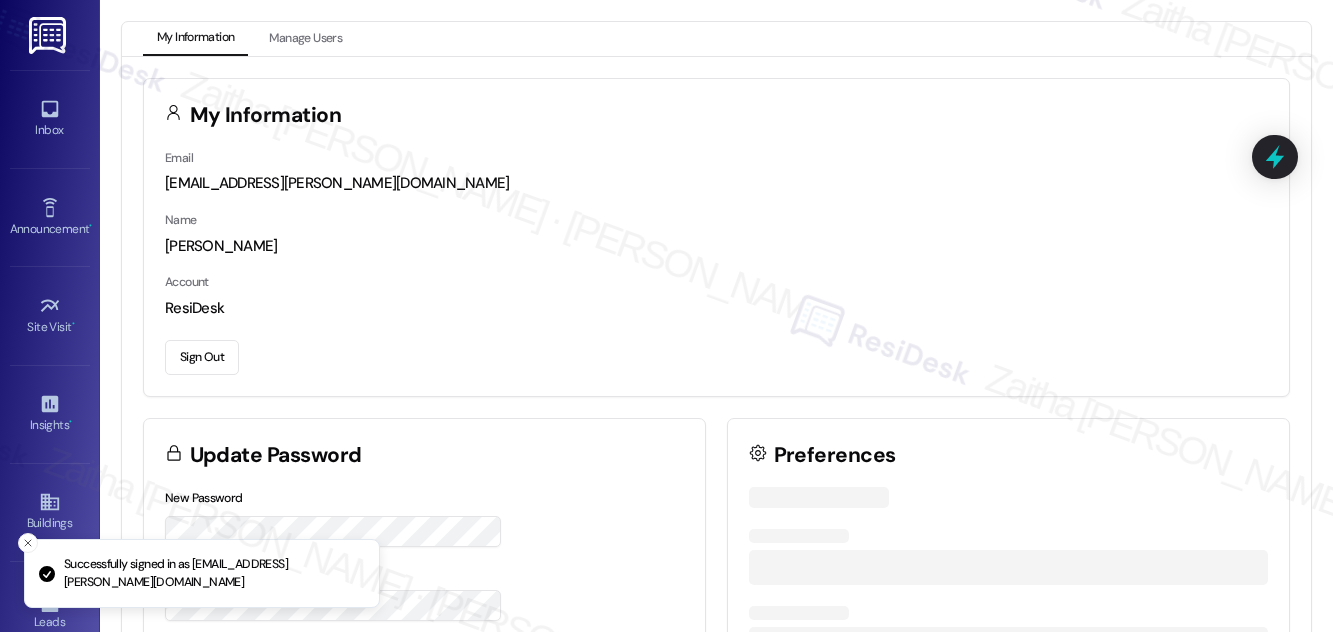 scroll, scrollTop: 0, scrollLeft: 0, axis: both 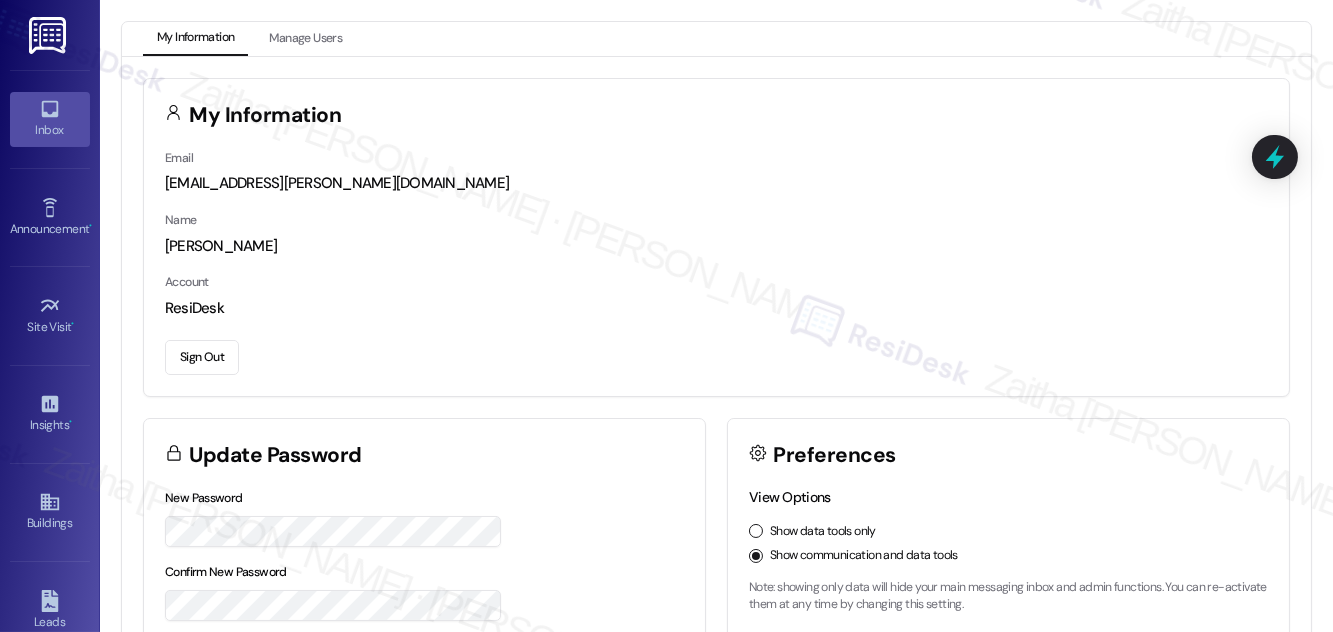 click on "Inbox" at bounding box center [50, 119] 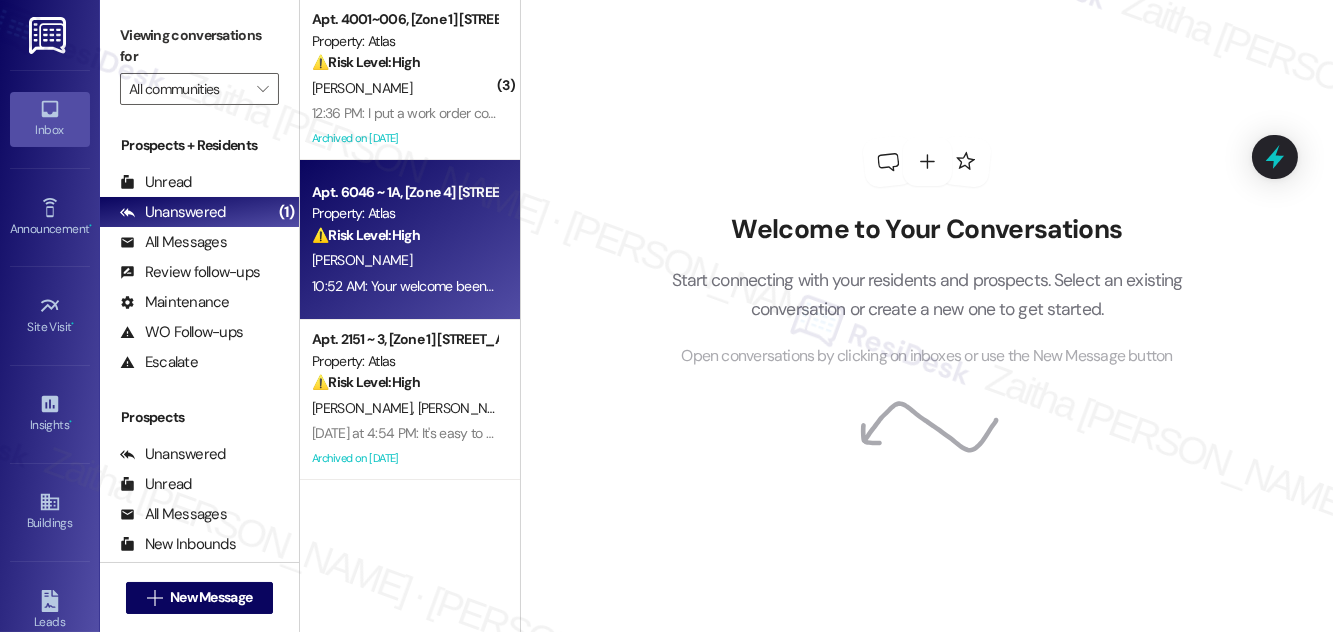 click on "[PERSON_NAME]" at bounding box center (404, 260) 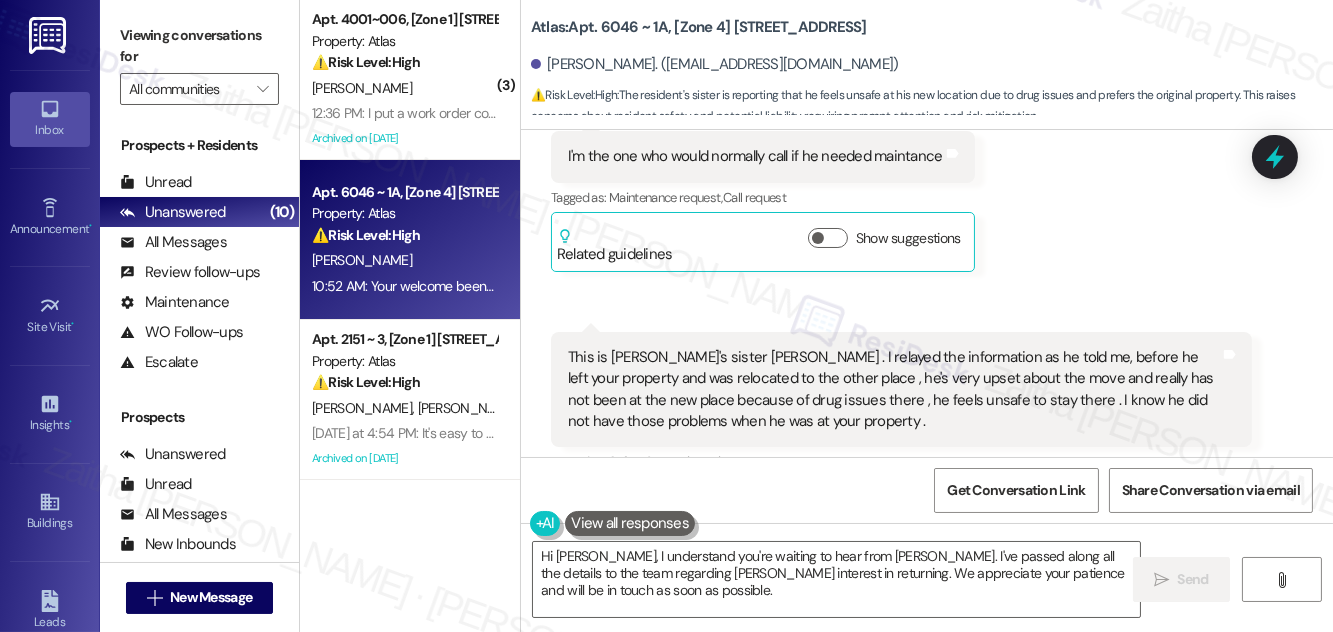 scroll, scrollTop: 8948, scrollLeft: 0, axis: vertical 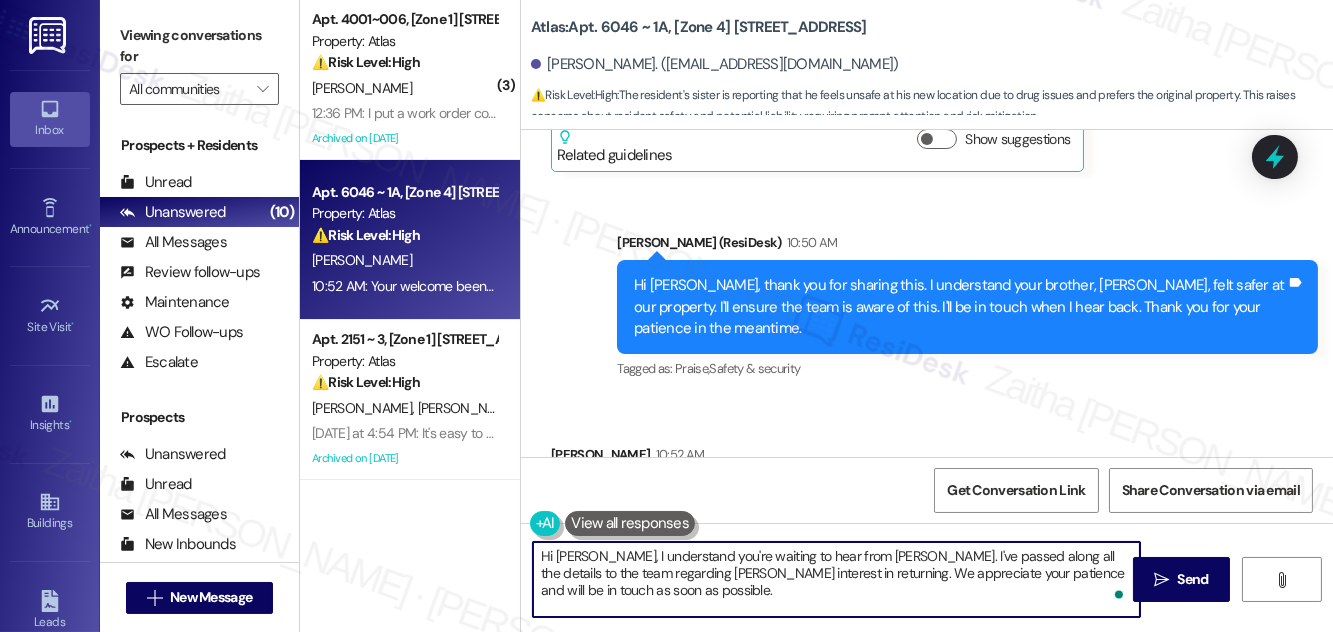 drag, startPoint x: 602, startPoint y: 556, endPoint x: 533, endPoint y: 555, distance: 69.00725 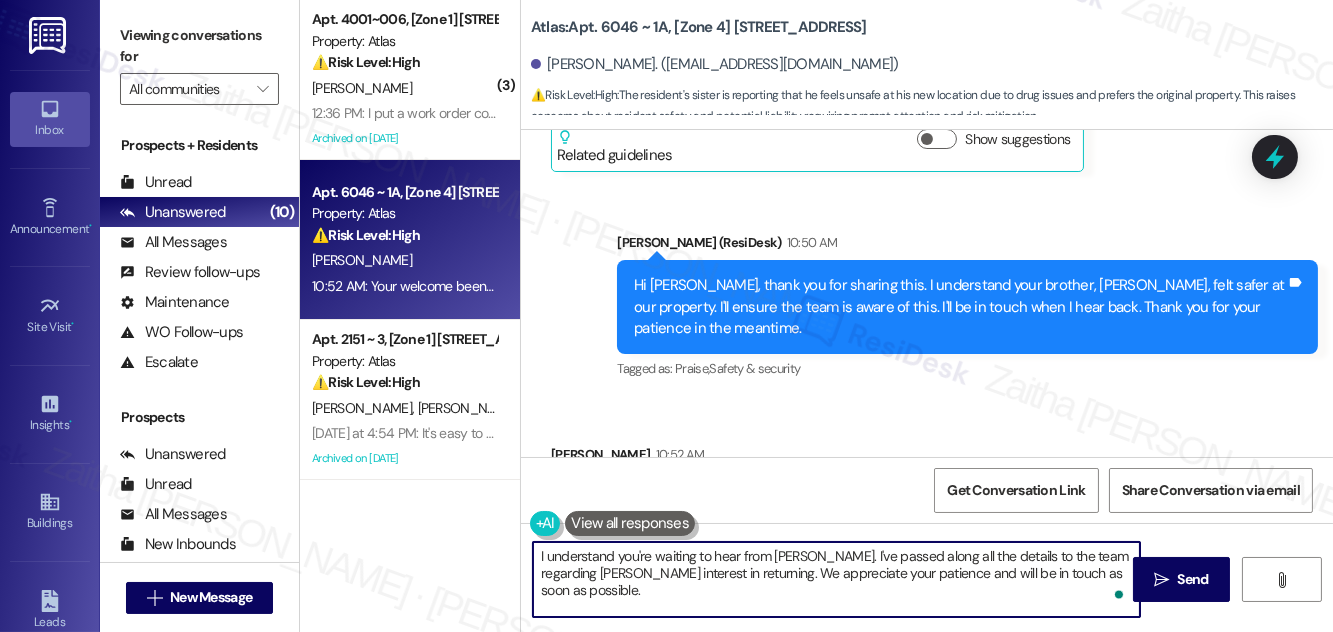 click on "I understand you're waiting to hear from [PERSON_NAME]. I've passed along all the details to the team regarding [PERSON_NAME] interest in returning. We appreciate your patience and will be in touch as soon as possible." at bounding box center (836, 579) 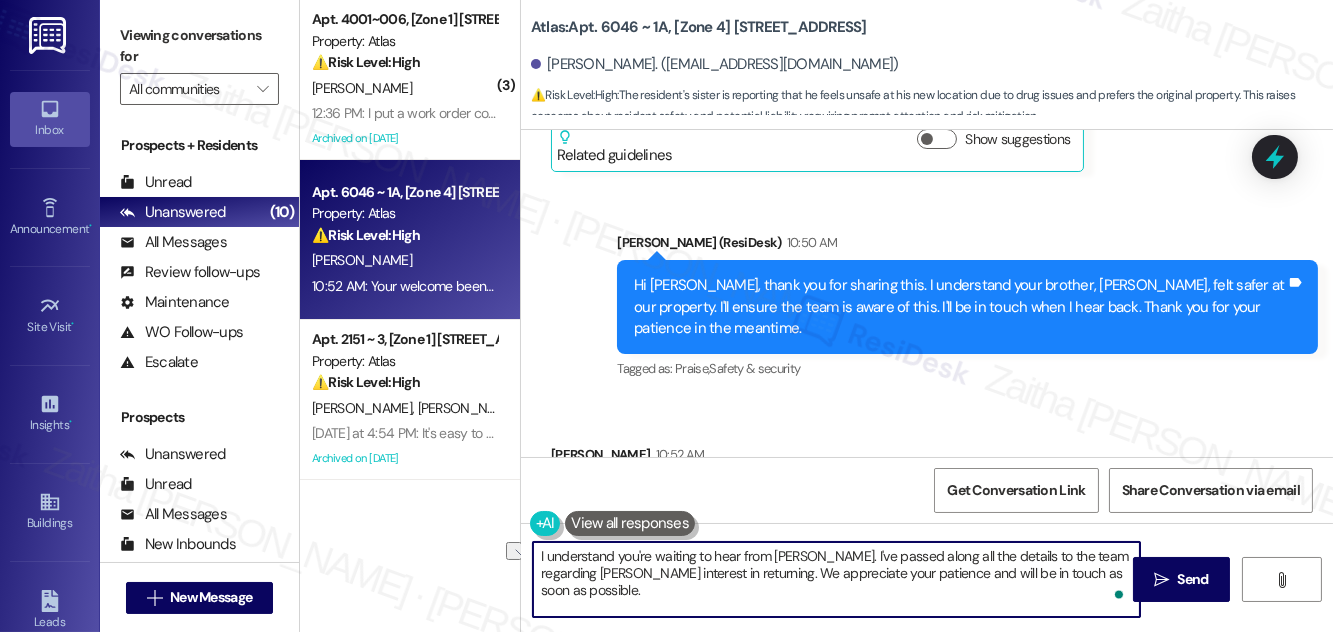 drag, startPoint x: 997, startPoint y: 571, endPoint x: 1110, endPoint y: 571, distance: 113 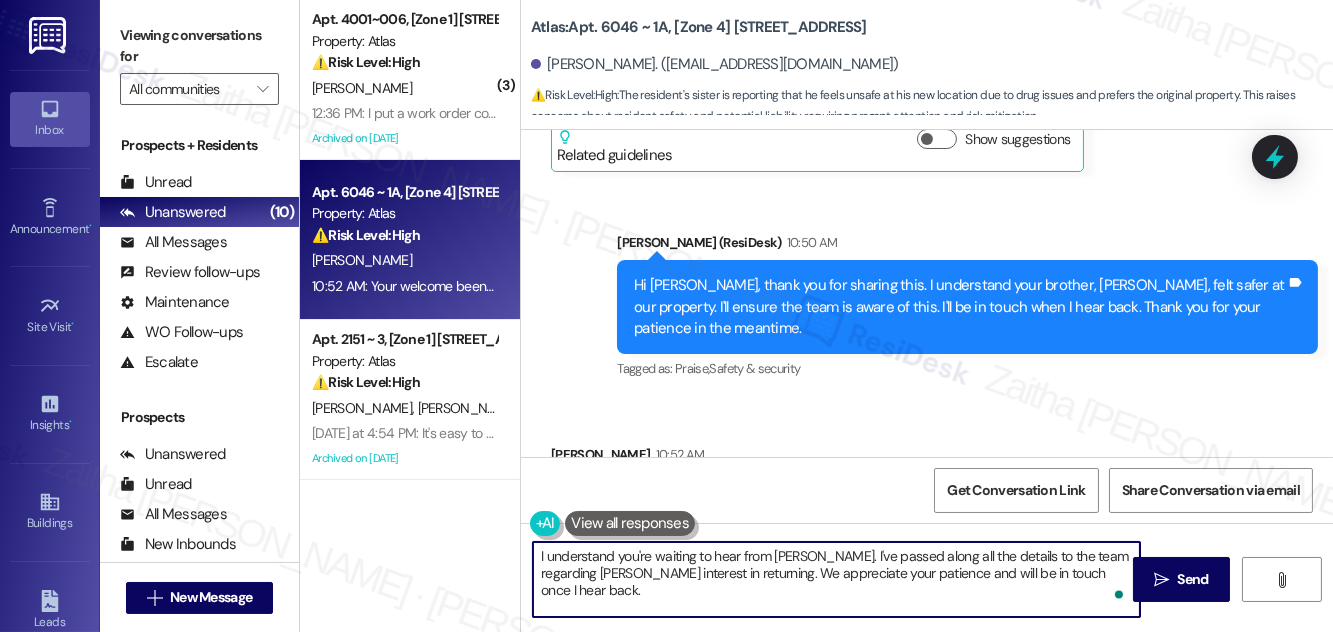 click on "I understand you're waiting to hear from [PERSON_NAME]. I've passed along all the details to the team regarding [PERSON_NAME] interest in returning. We appreciate your patience and will be in touch once I hear back." at bounding box center (836, 579) 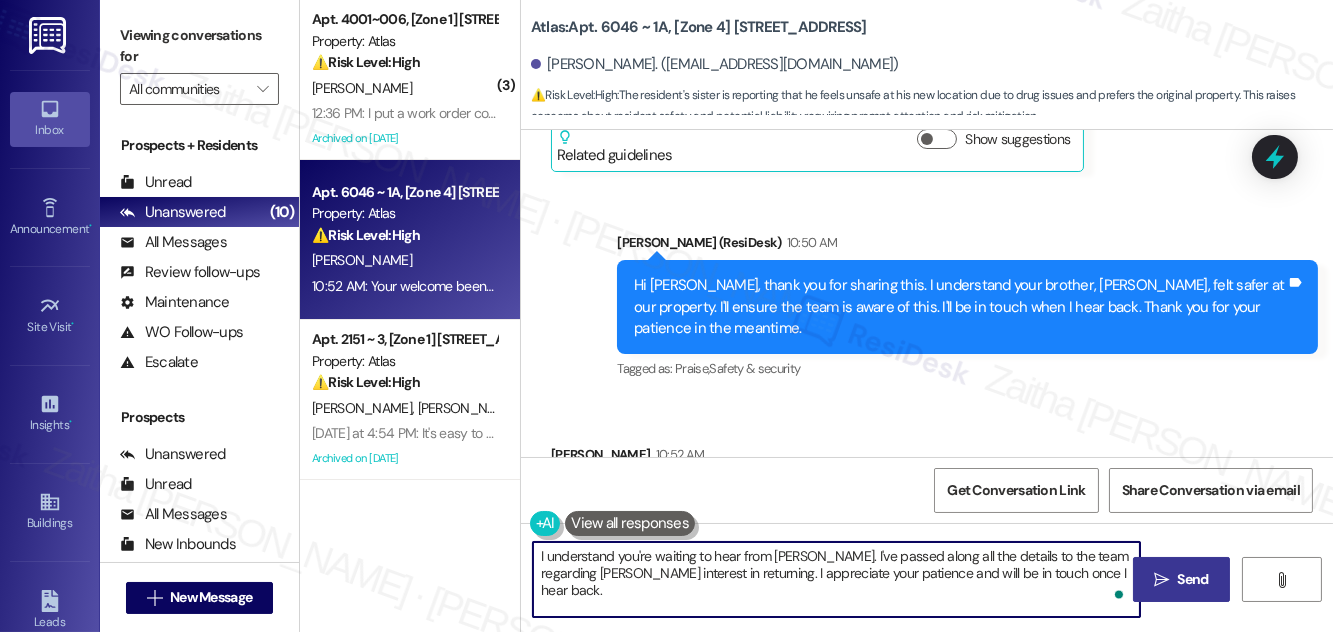 type on "I understand you're waiting to hear from [PERSON_NAME]. I've passed along all the details to the team regarding [PERSON_NAME] interest in returning. I appreciate your patience and will be in touch once I hear back." 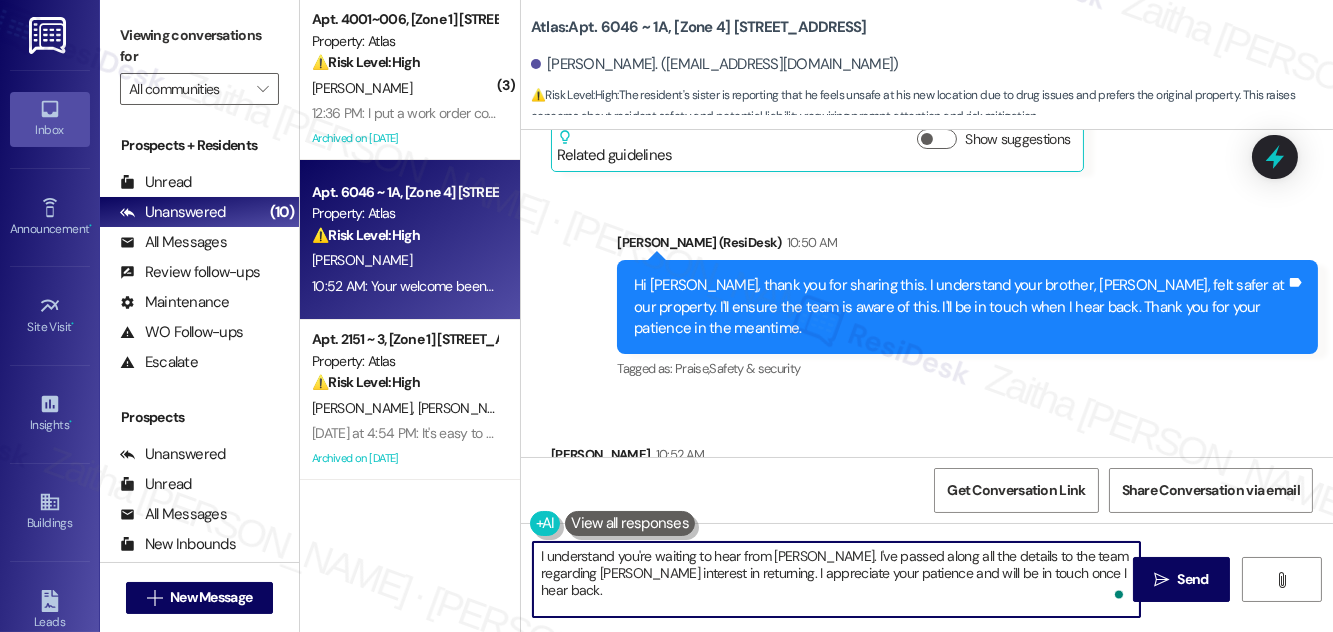 drag, startPoint x: 1185, startPoint y: 587, endPoint x: 1184, endPoint y: 556, distance: 31.016125 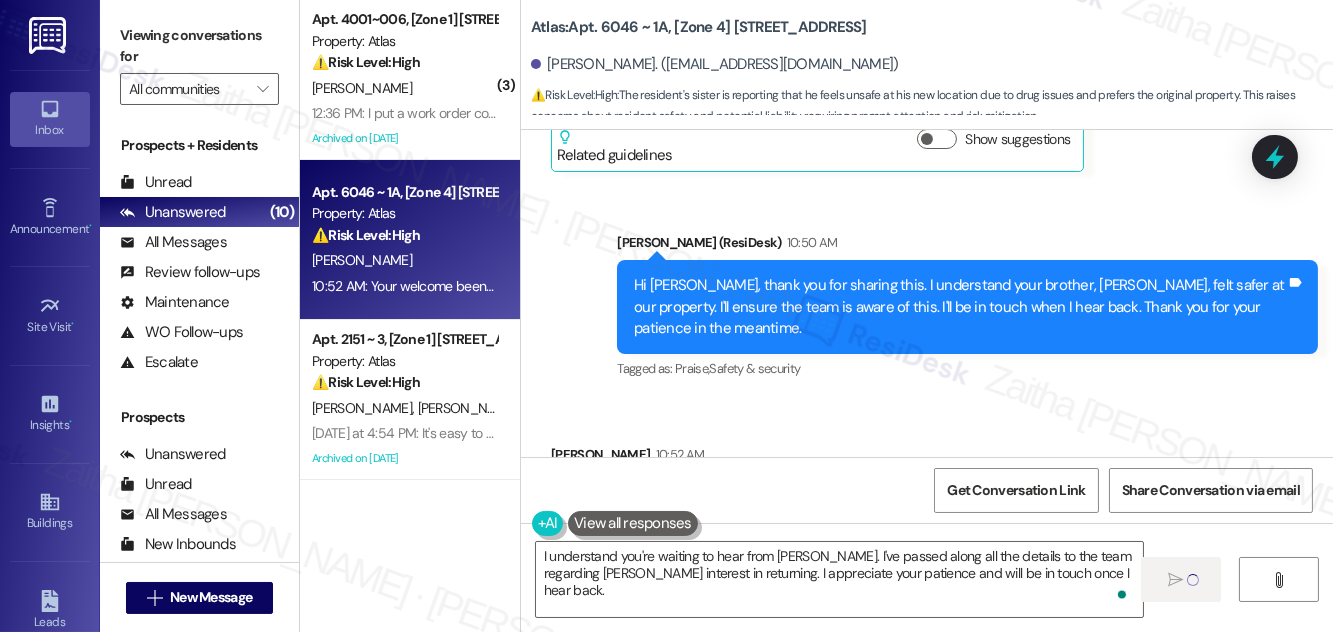 type 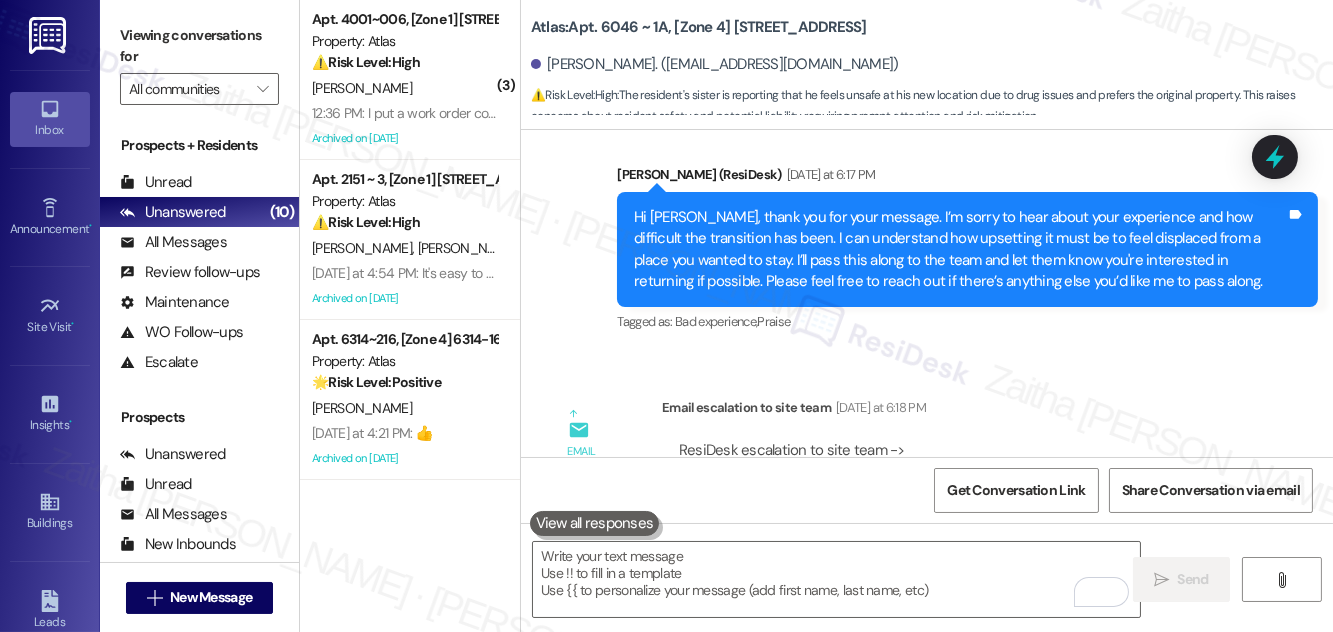 scroll, scrollTop: 7311, scrollLeft: 0, axis: vertical 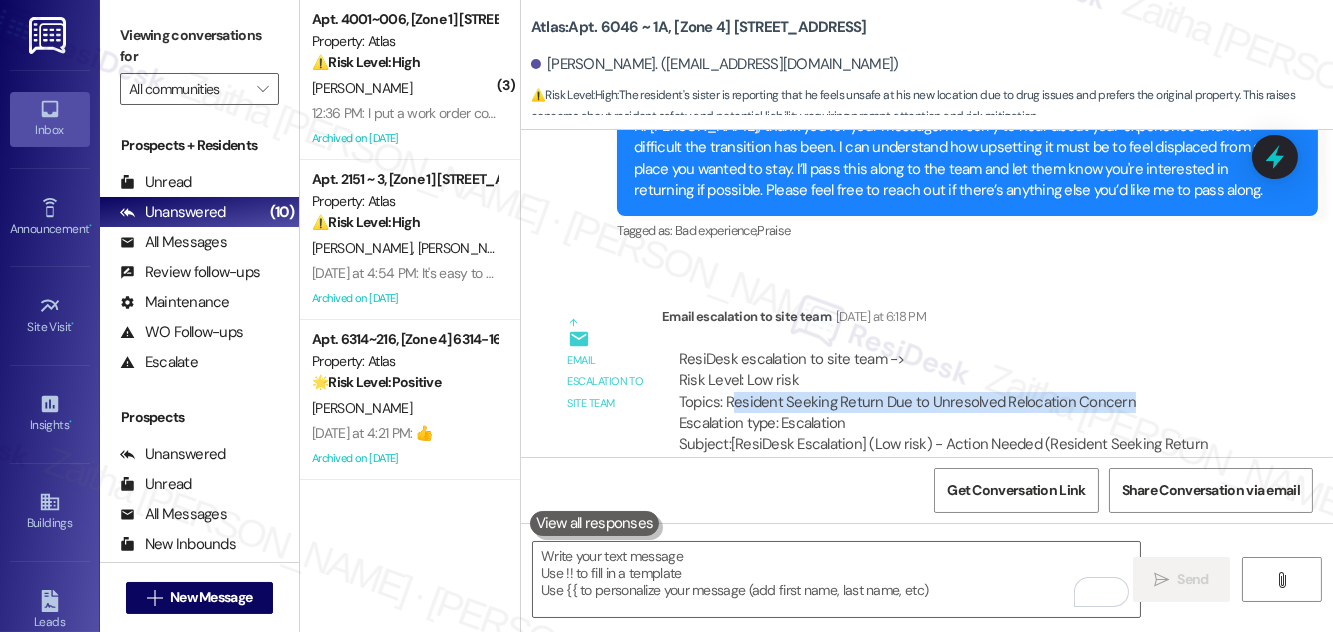 drag, startPoint x: 728, startPoint y: 289, endPoint x: 1123, endPoint y: 293, distance: 395.02026 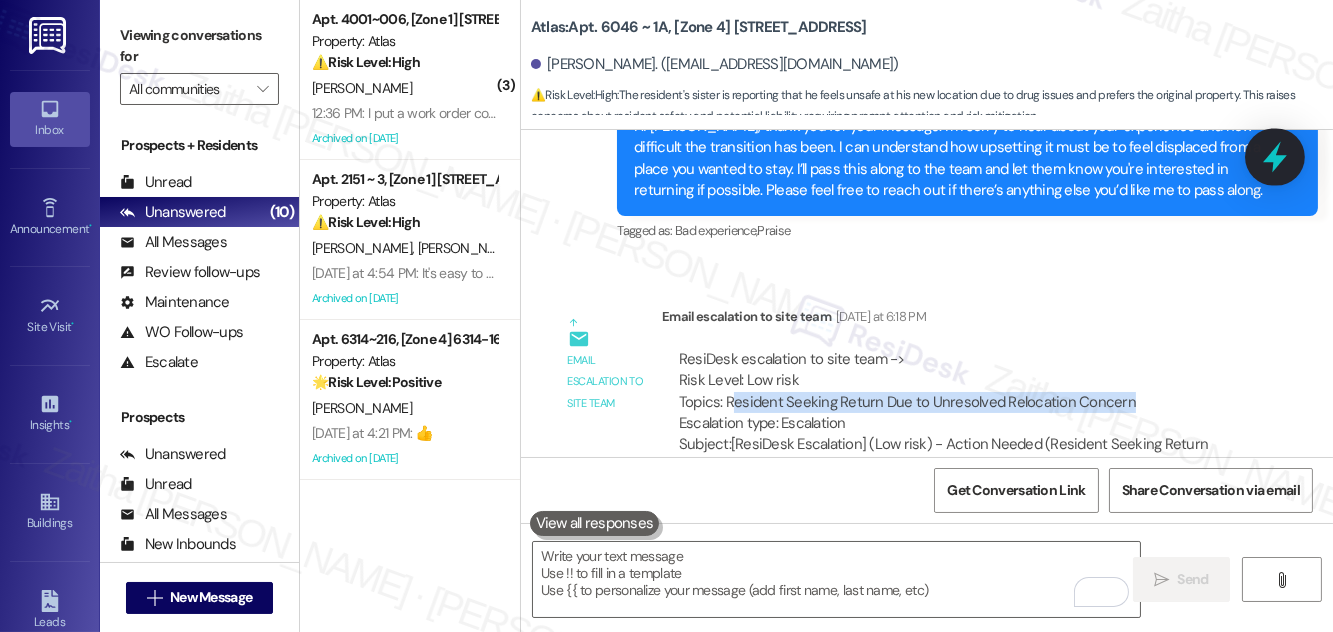 click 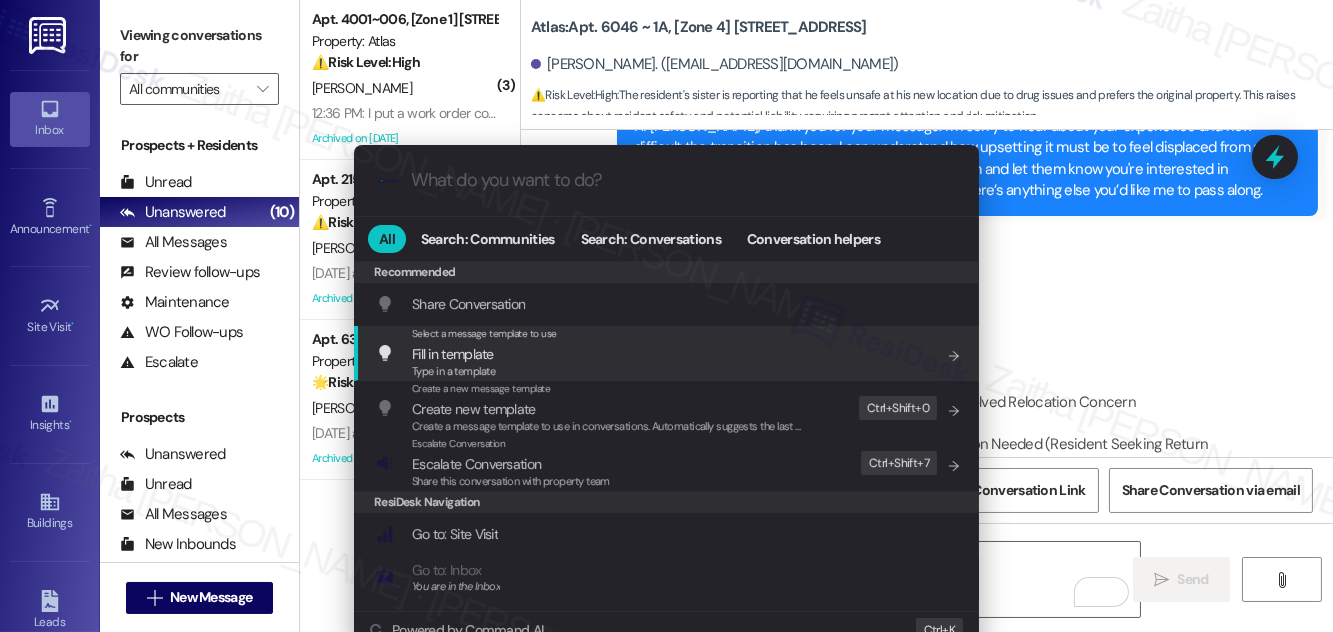 click on ".cls-1{fill:#0a055f;}.cls-2{fill:#0cc4c4;} resideskLogoBlueOrange All Search: Communities Search: Conversations Conversation helpers Recommended Recommended Share Conversation Add shortcut Select a message template to use Fill in template Type in a template Add shortcut Create a new message template Create new template Create a message template to use in conversations. Automatically suggests the last message you sent. Edit Ctrl+ Shift+ 0 Escalate Conversation Escalate Conversation Share this conversation with property team Edit Ctrl+ Shift+ 7 ResiDesk Navigation Go to: Site Visit Add shortcut Go to: Inbox You are in the Inbox Add shortcut Go to: Settings Add shortcut Go to: Message Templates Add shortcut Go to: Buildings Add shortcut Help Getting Started: What you can do with ResiDesk Add shortcut Settings Powered by Command AI Ctrl+ K" at bounding box center (666, 316) 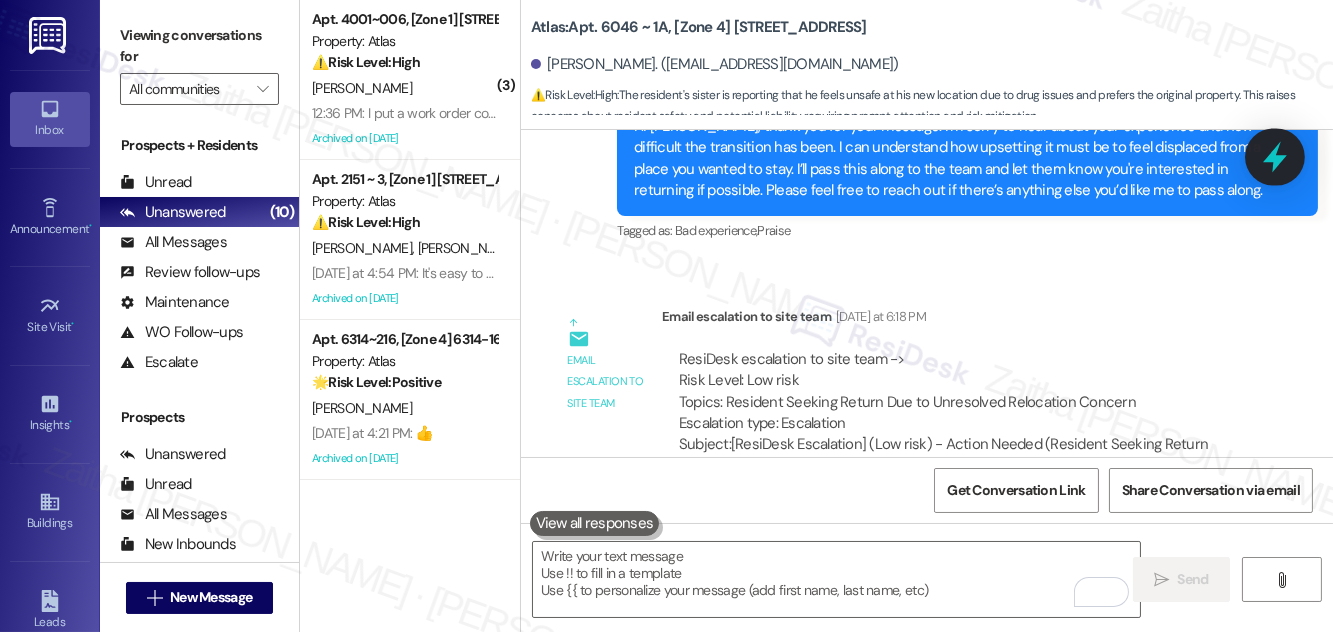 click 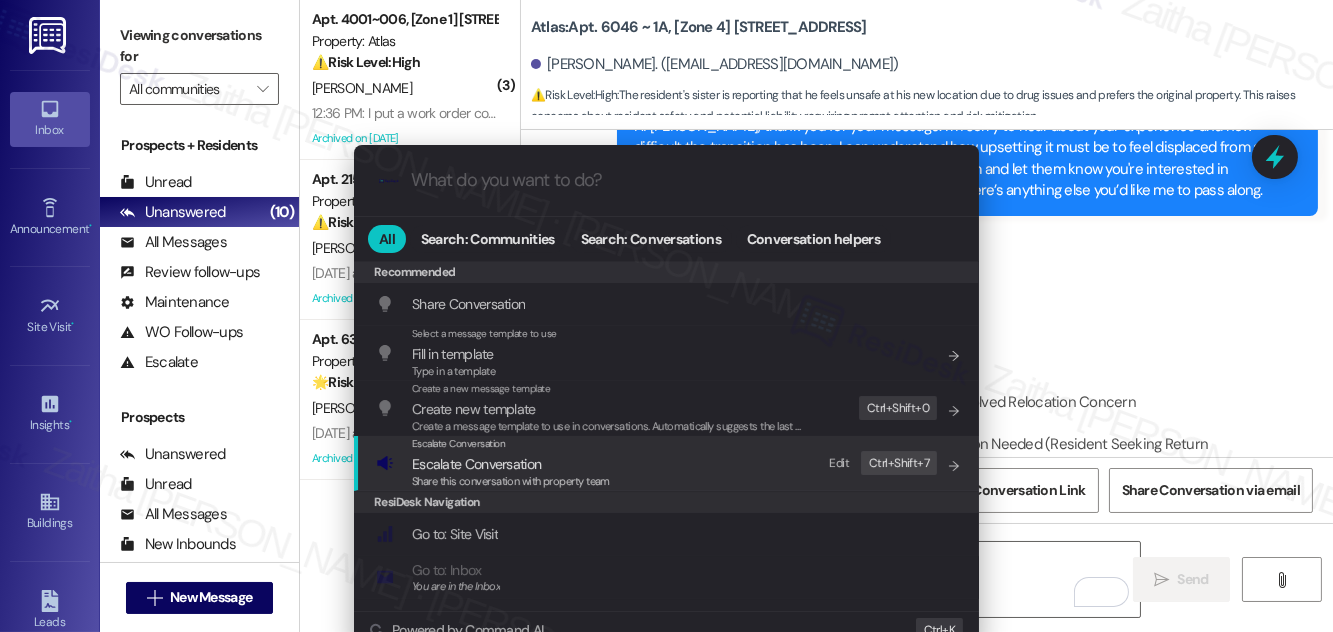 click on "Escalate Conversation" at bounding box center (476, 464) 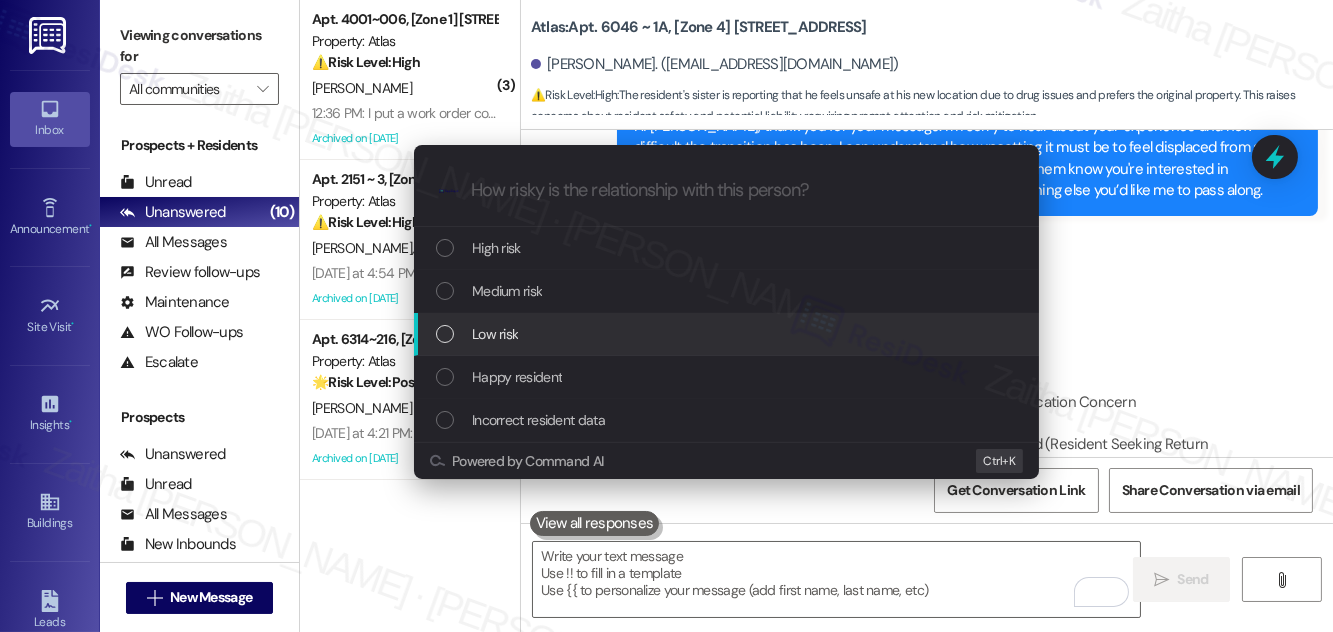 click on "Low risk" at bounding box center [728, 334] 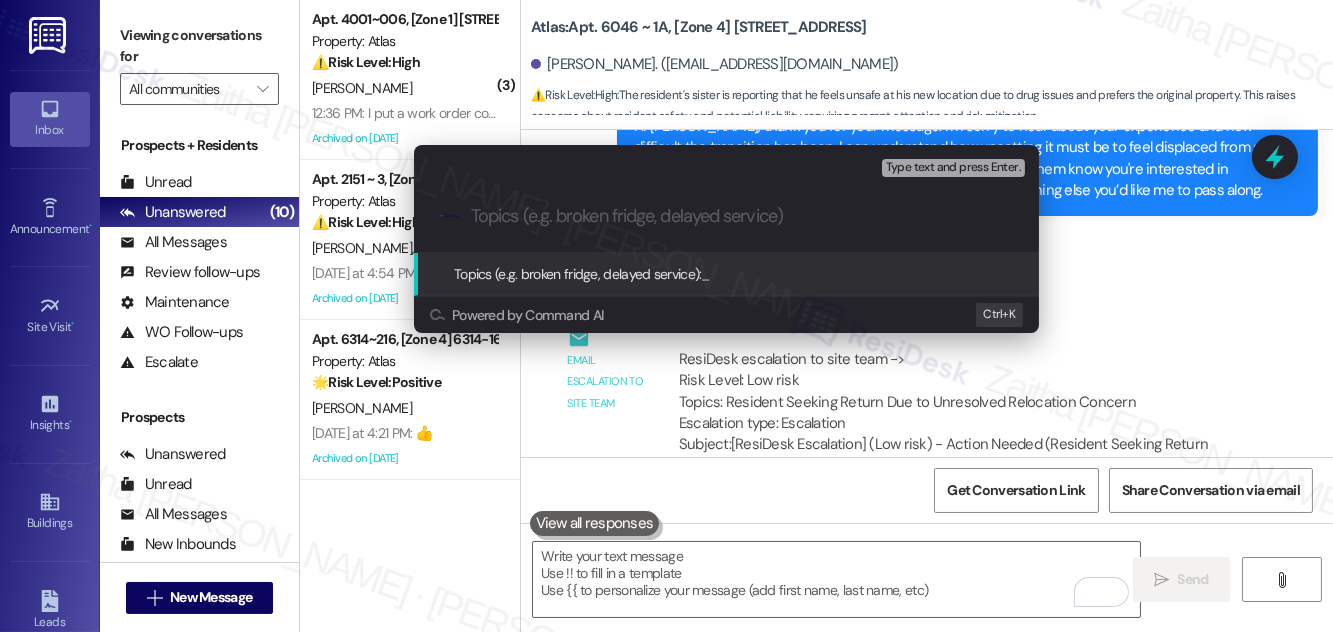 paste on "esident Seeking Return Due to Unresolved Relocation Concern" 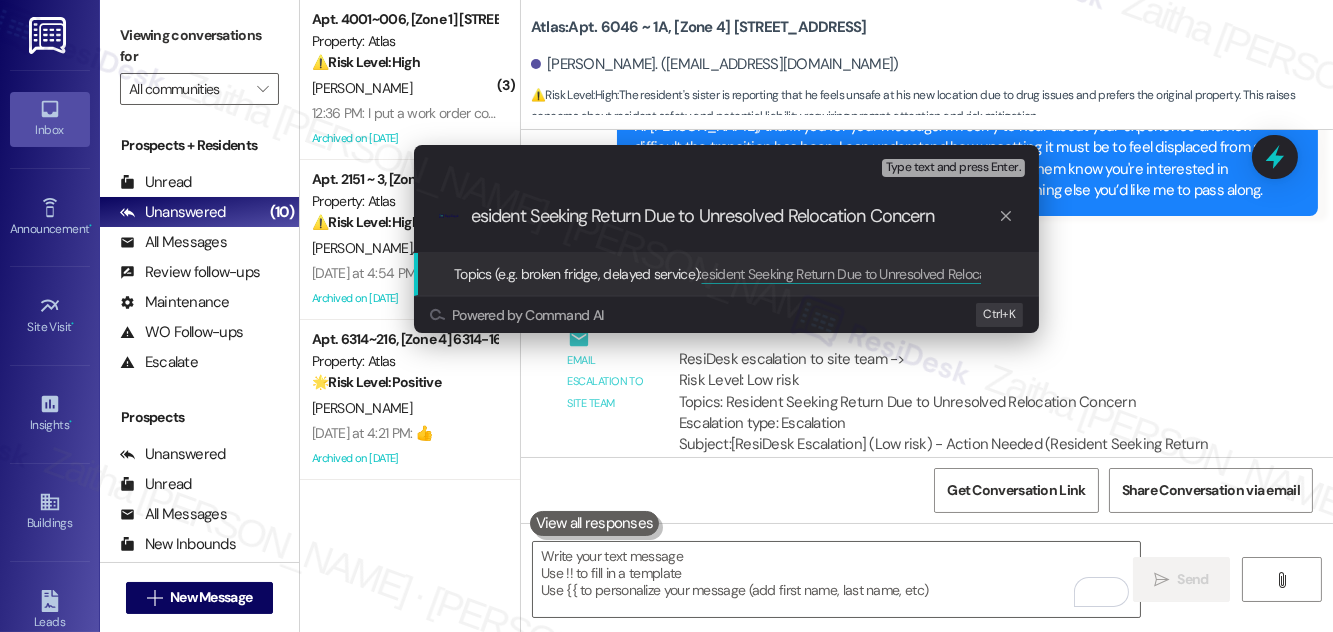 click on "esident Seeking Return Due to Unresolved Relocation Concern" at bounding box center (734, 216) 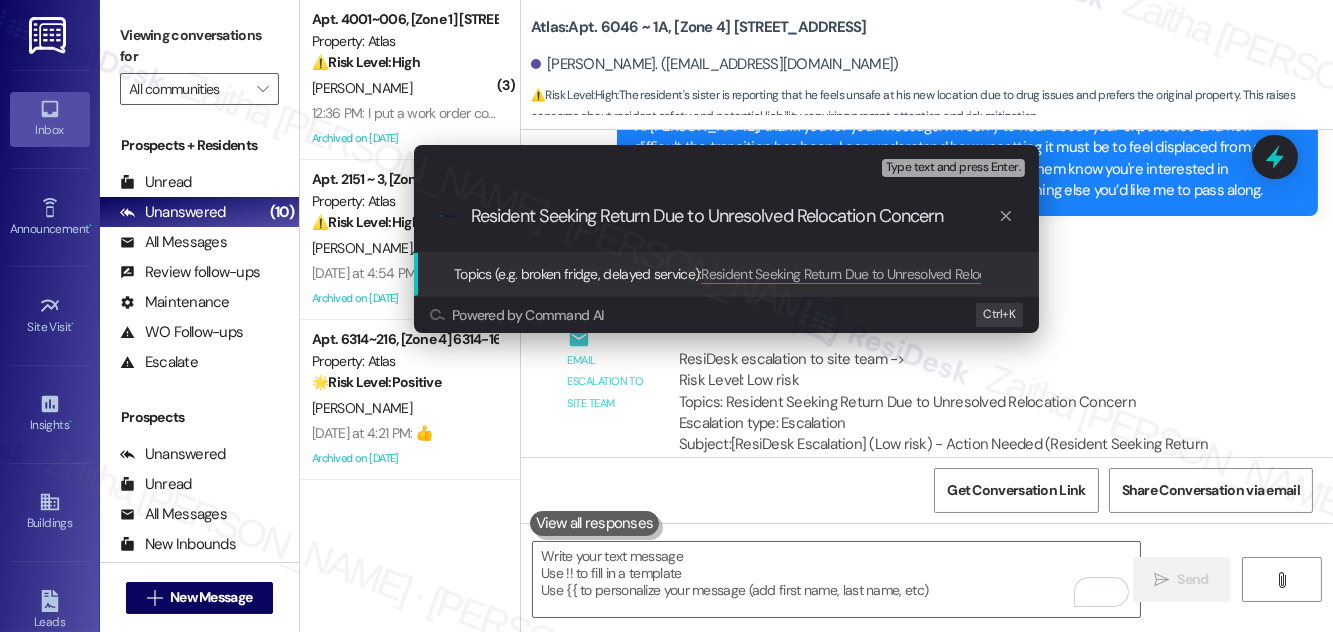 click on "Resident Seeking Return Due to Unresolved Relocation Concern" at bounding box center [734, 216] 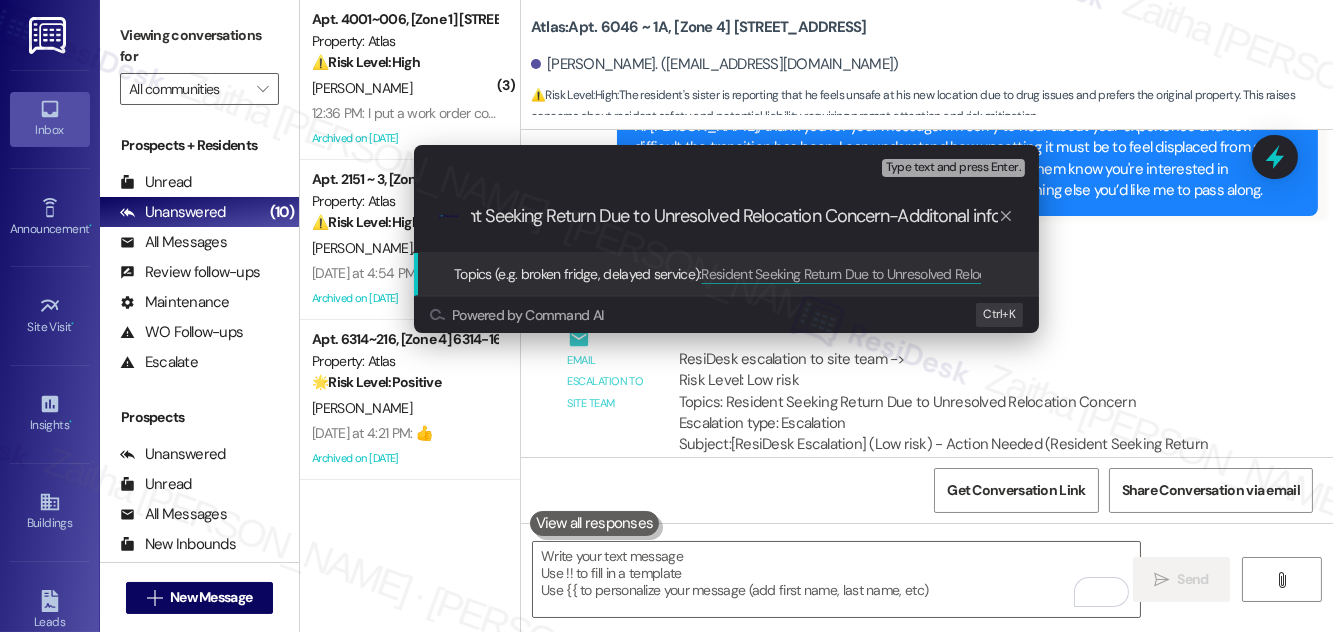 scroll, scrollTop: 0, scrollLeft: 64, axis: horizontal 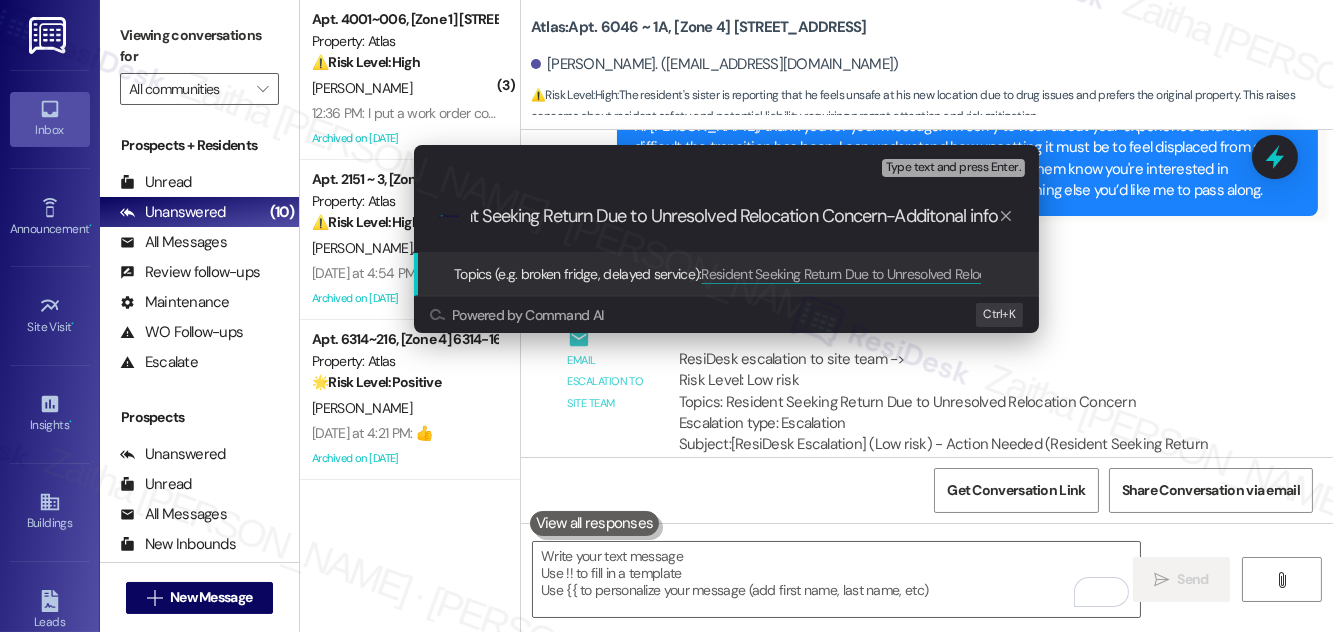 type on "Resident Seeking Return Due to Unresolved Relocation Concern-Additional info" 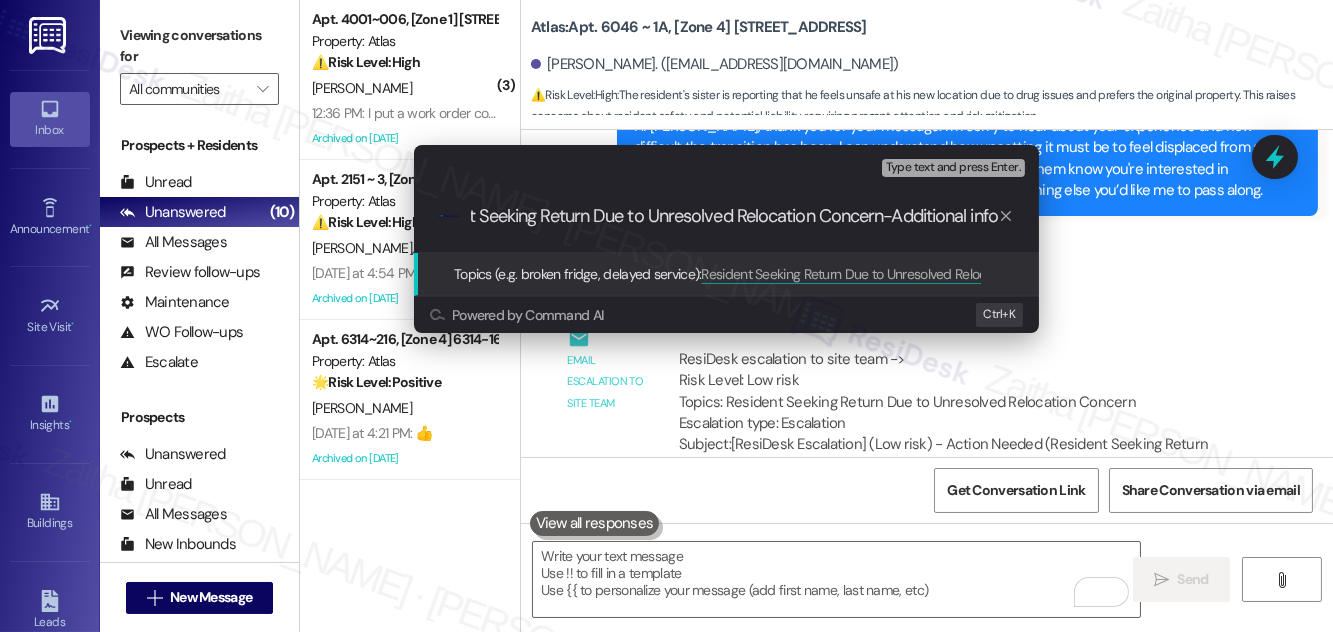 type 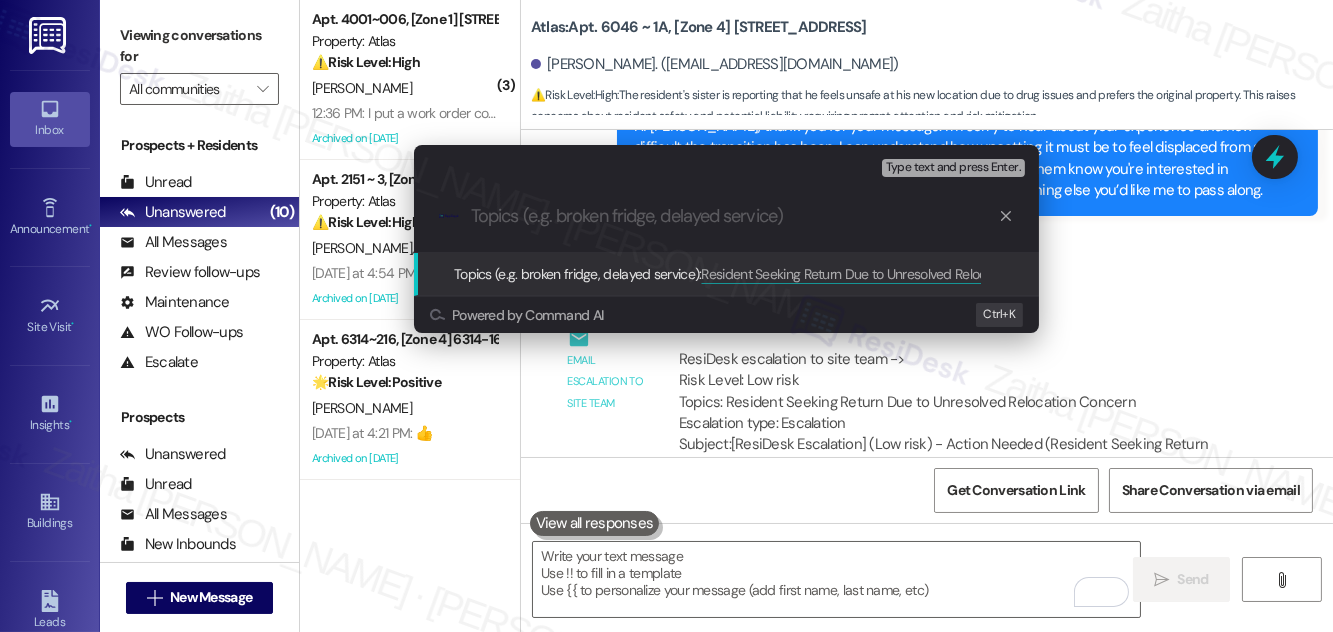 scroll, scrollTop: 0, scrollLeft: 0, axis: both 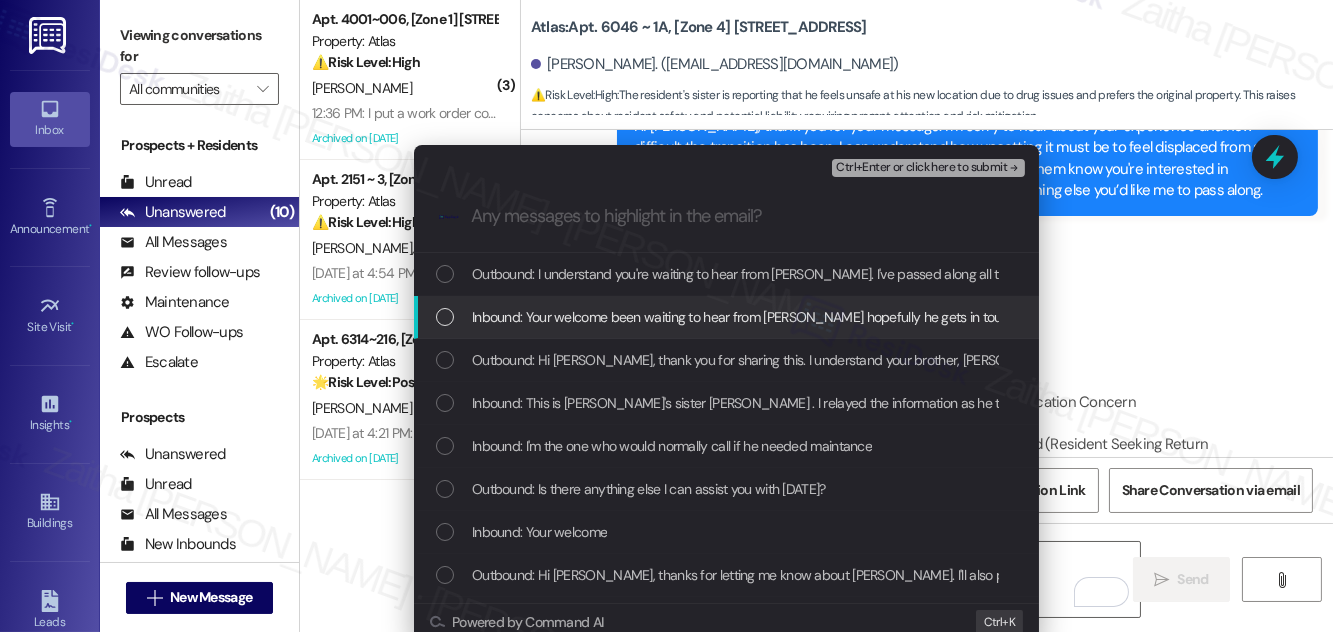 click at bounding box center [445, 317] 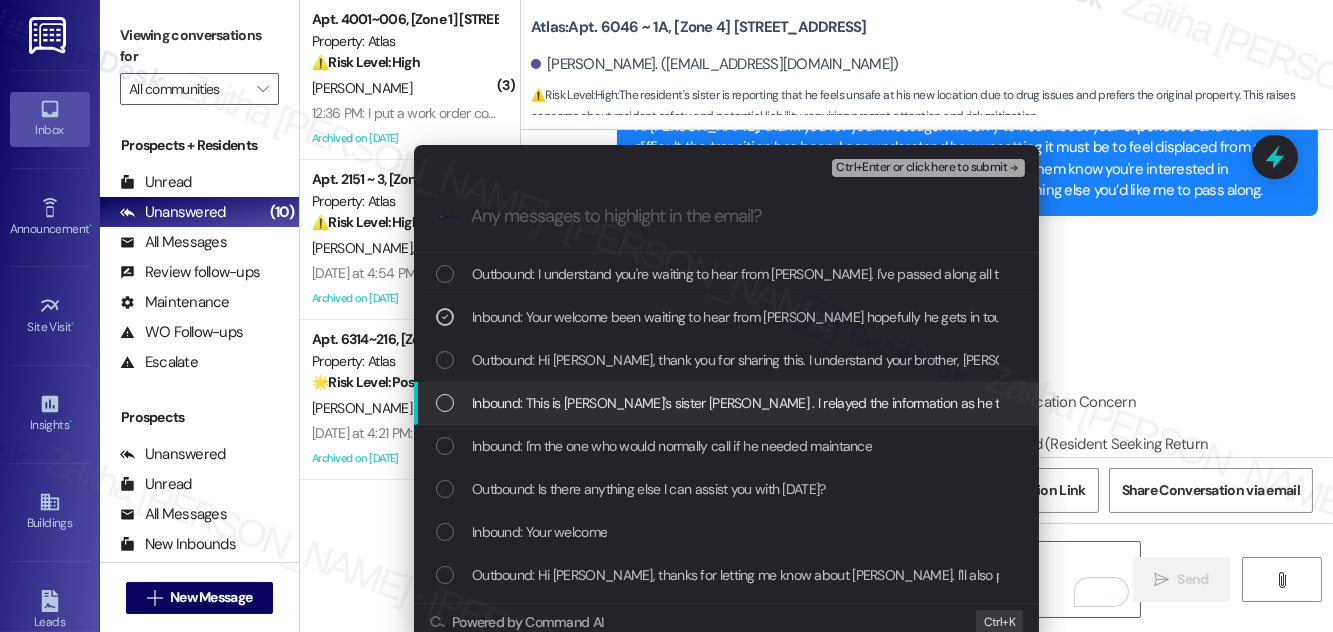 click at bounding box center (445, 403) 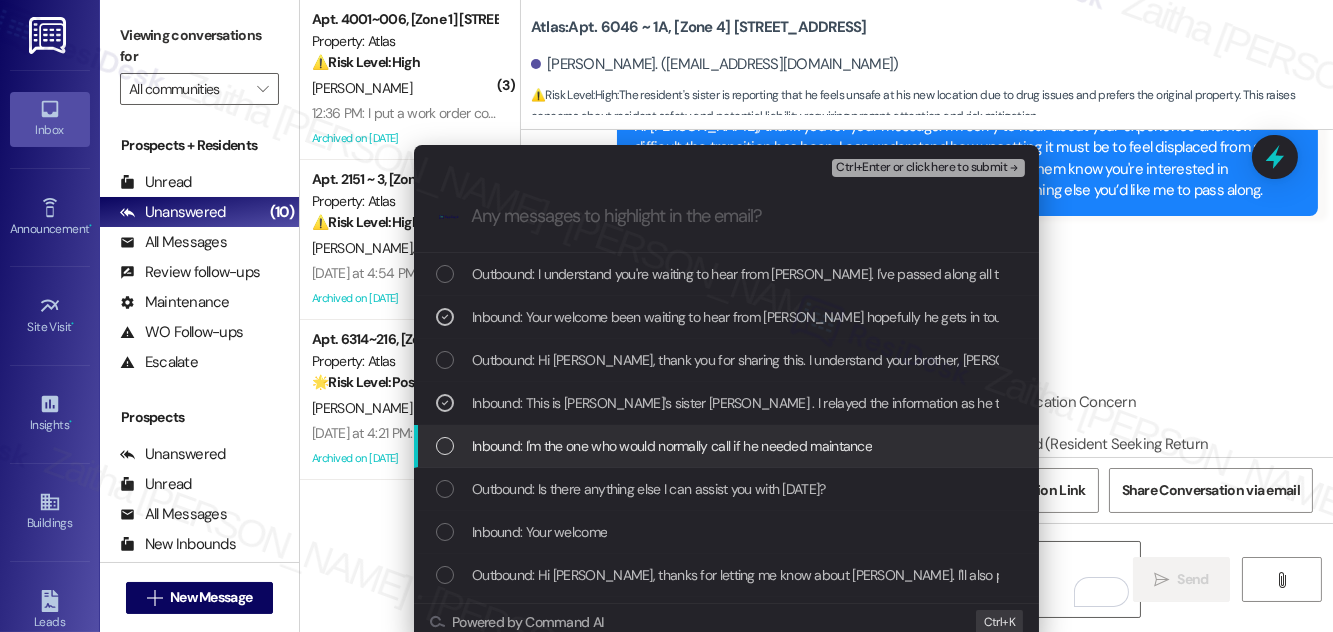 click at bounding box center [445, 446] 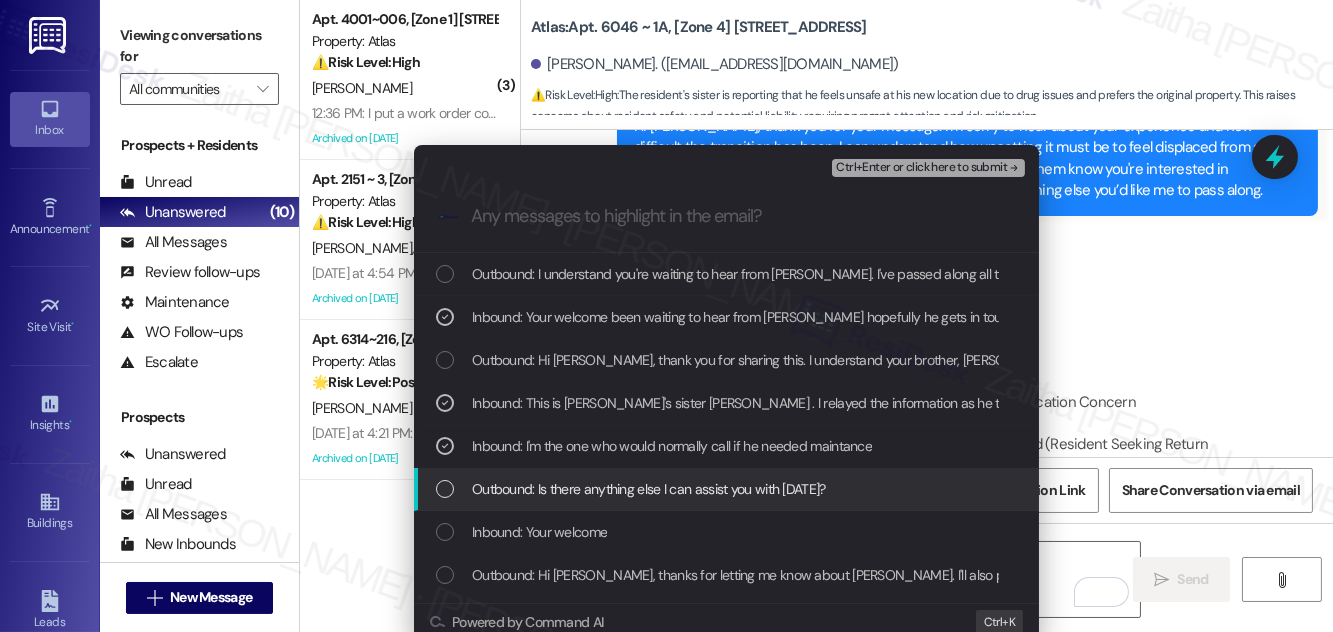 click at bounding box center (445, 489) 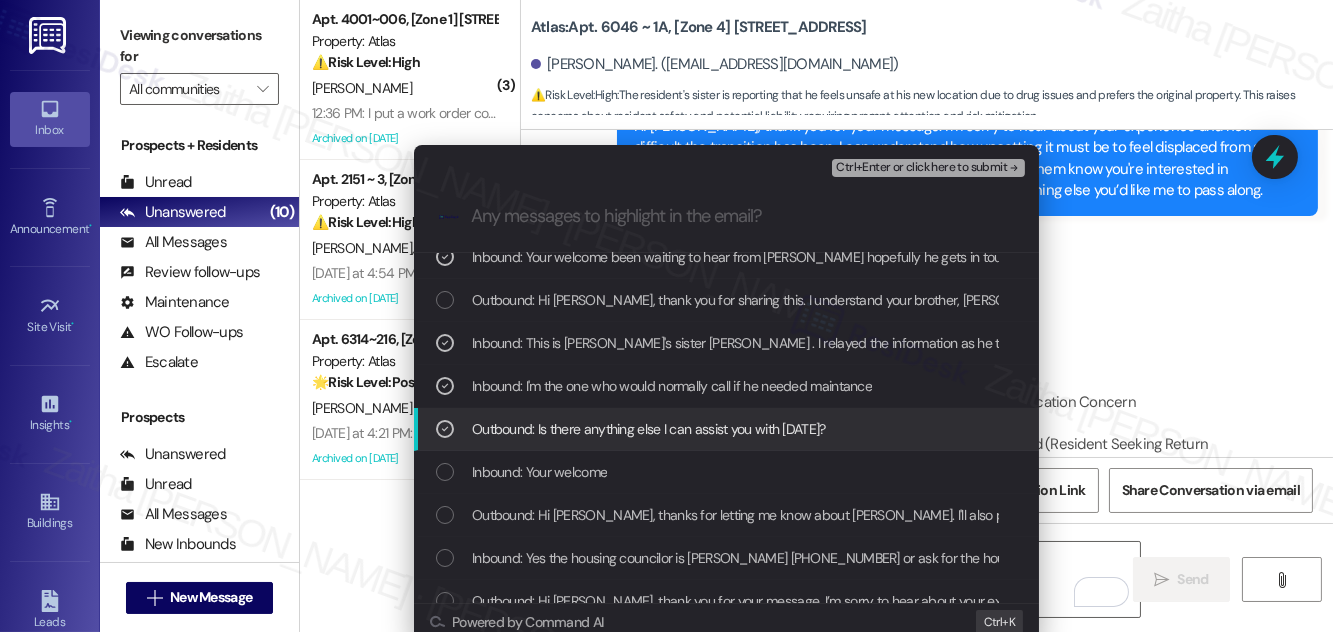 scroll, scrollTop: 90, scrollLeft: 0, axis: vertical 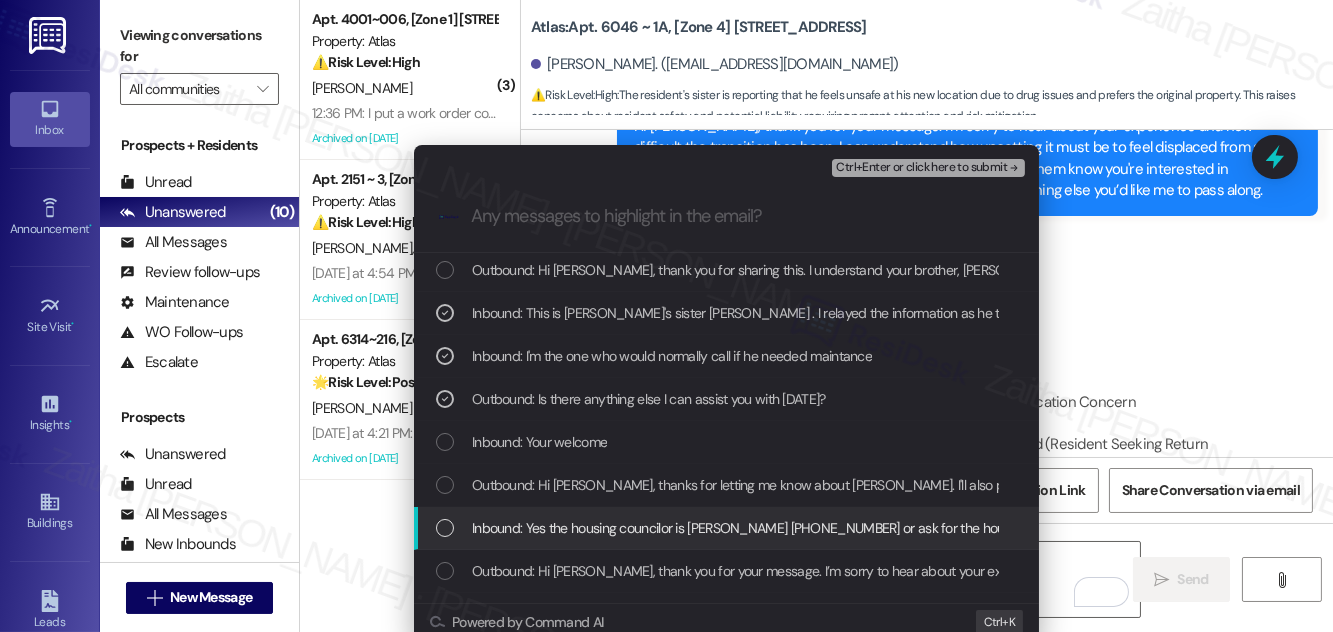 click at bounding box center [445, 528] 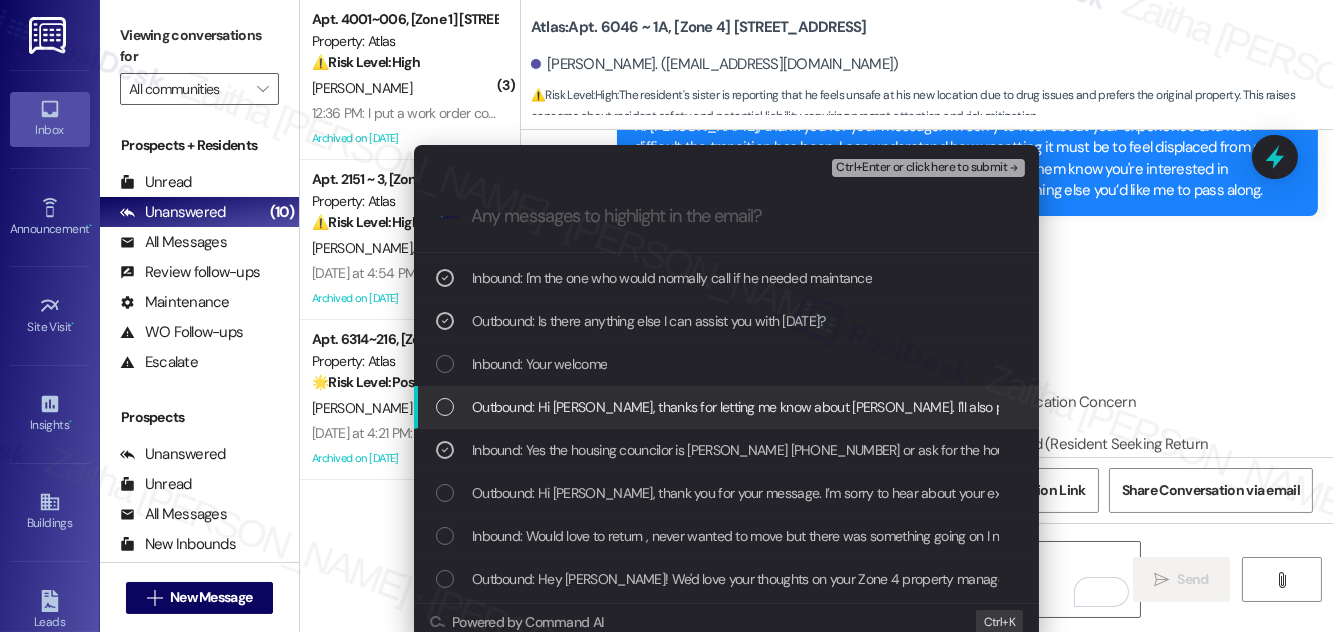 scroll, scrollTop: 181, scrollLeft: 0, axis: vertical 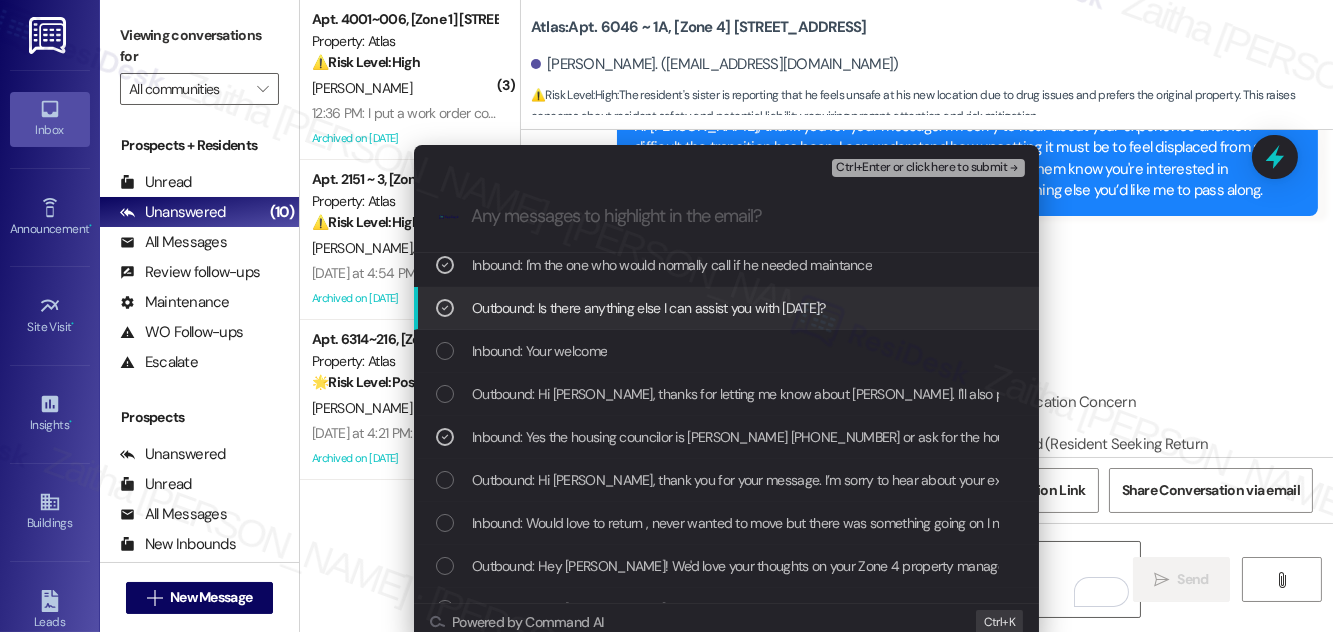 click on "Ctrl+Enter or click here to submit" at bounding box center (921, 168) 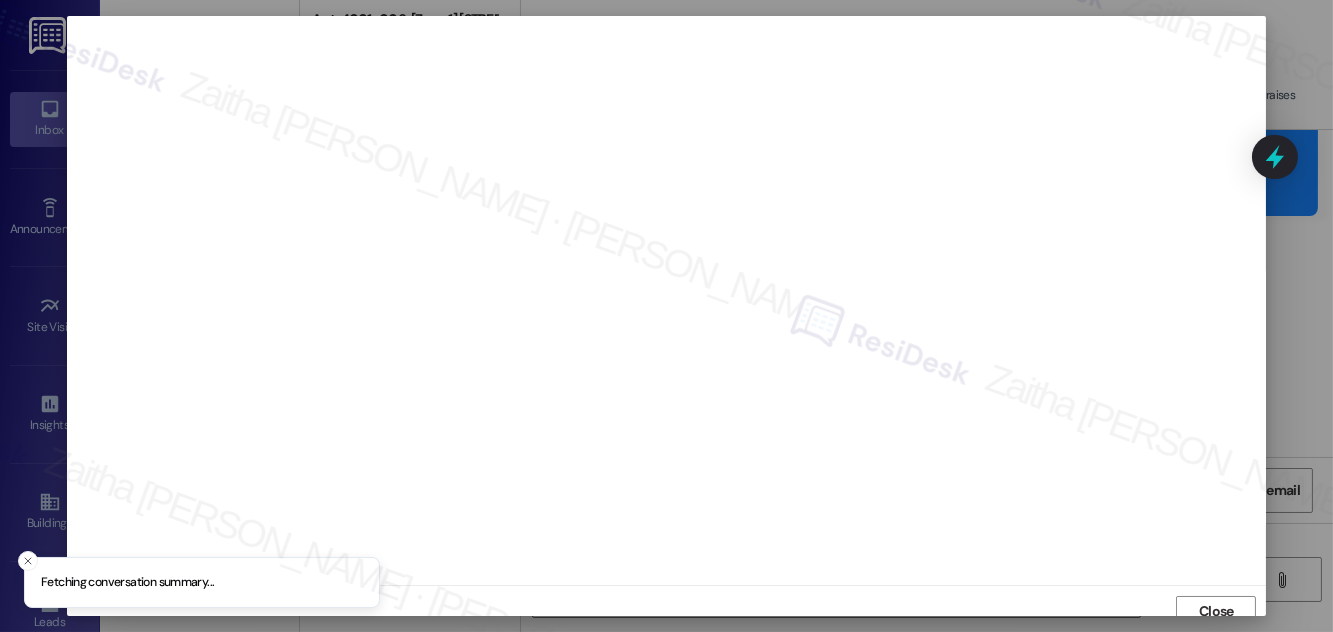 scroll, scrollTop: 11, scrollLeft: 0, axis: vertical 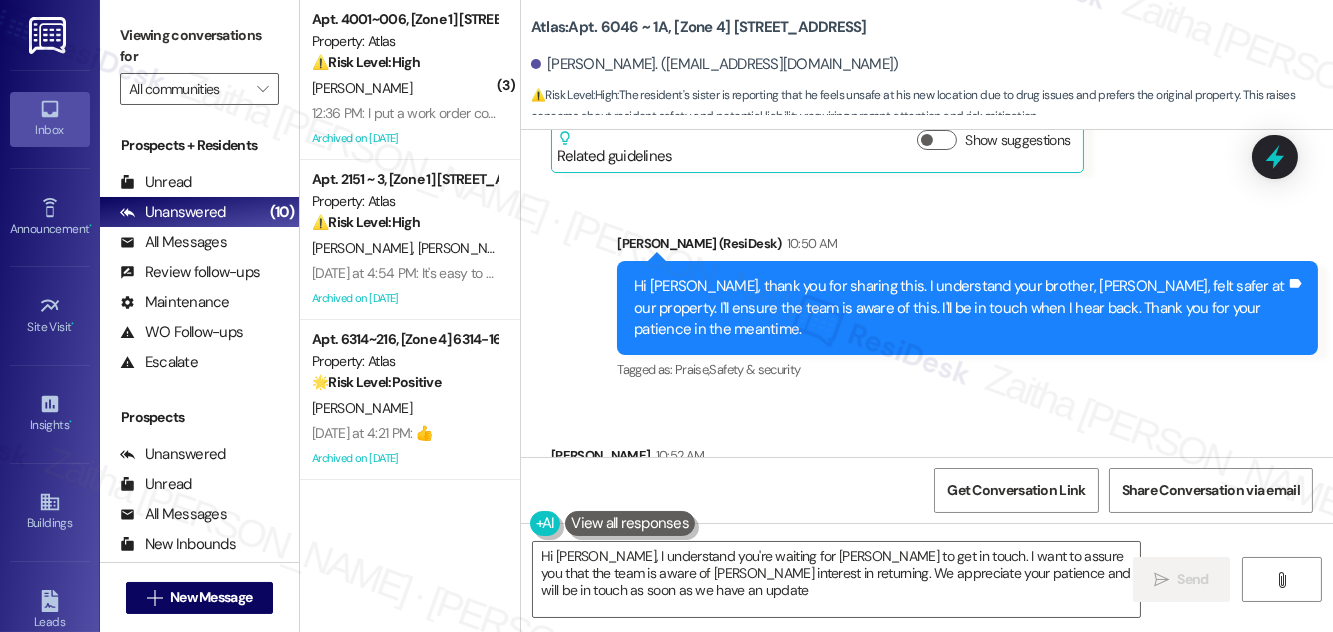 type on "Hi [PERSON_NAME], I understand you're waiting for [PERSON_NAME] to get in touch. I want to assure you that the team is aware of [PERSON_NAME] interest in returning. We appreciate your patience and will be in touch as soon as we have an update." 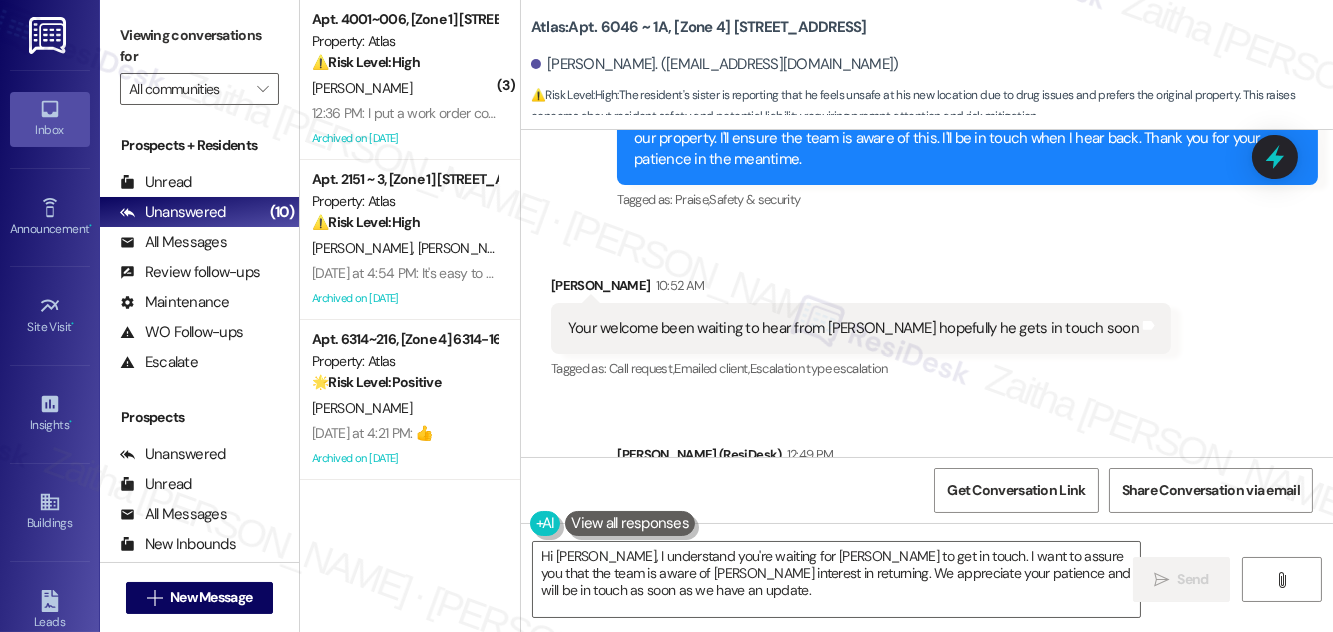 scroll, scrollTop: 9138, scrollLeft: 0, axis: vertical 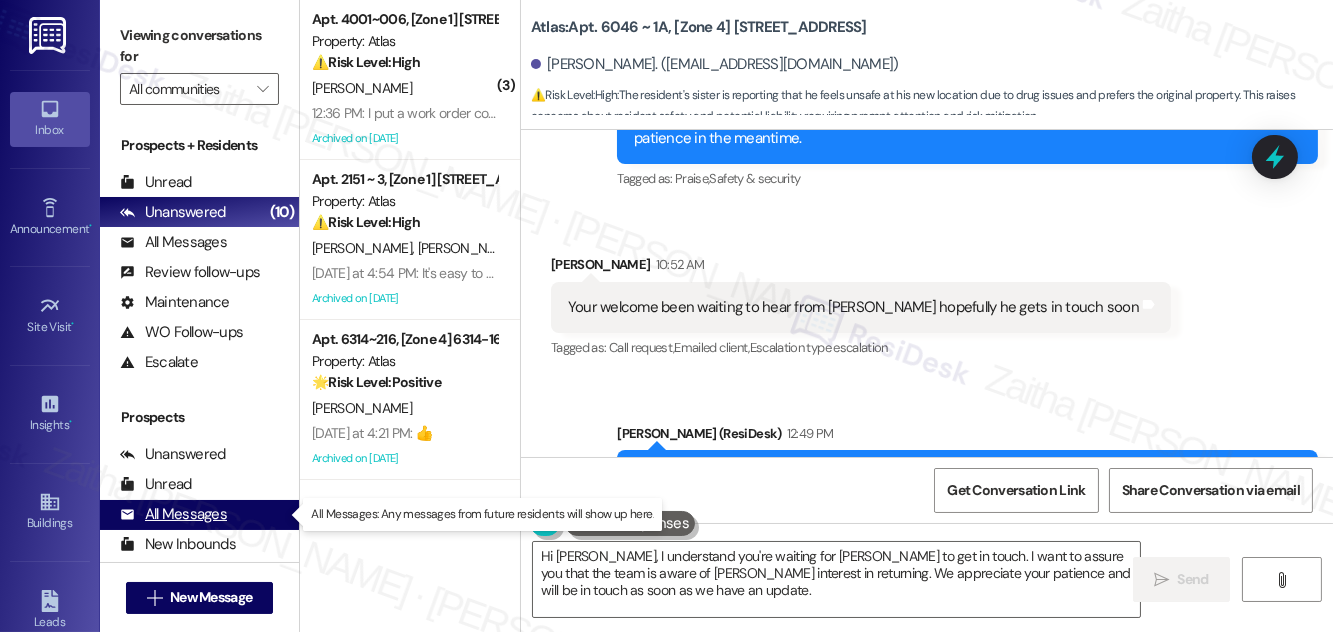 click on "All Messages" at bounding box center [173, 514] 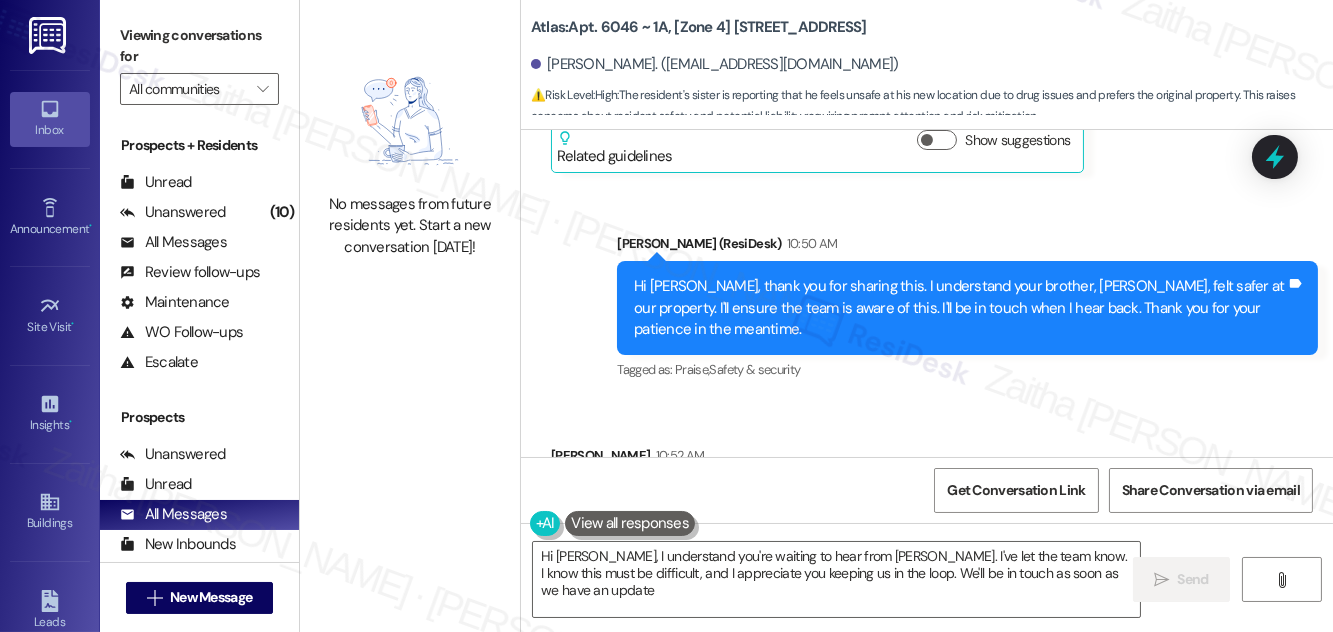 type on "Hi [PERSON_NAME], I understand you're waiting to hear from [PERSON_NAME]. I've let the team know. I know this must be difficult, and I appreciate you keeping us in the loop. We'll be in touch as soon as we have an update." 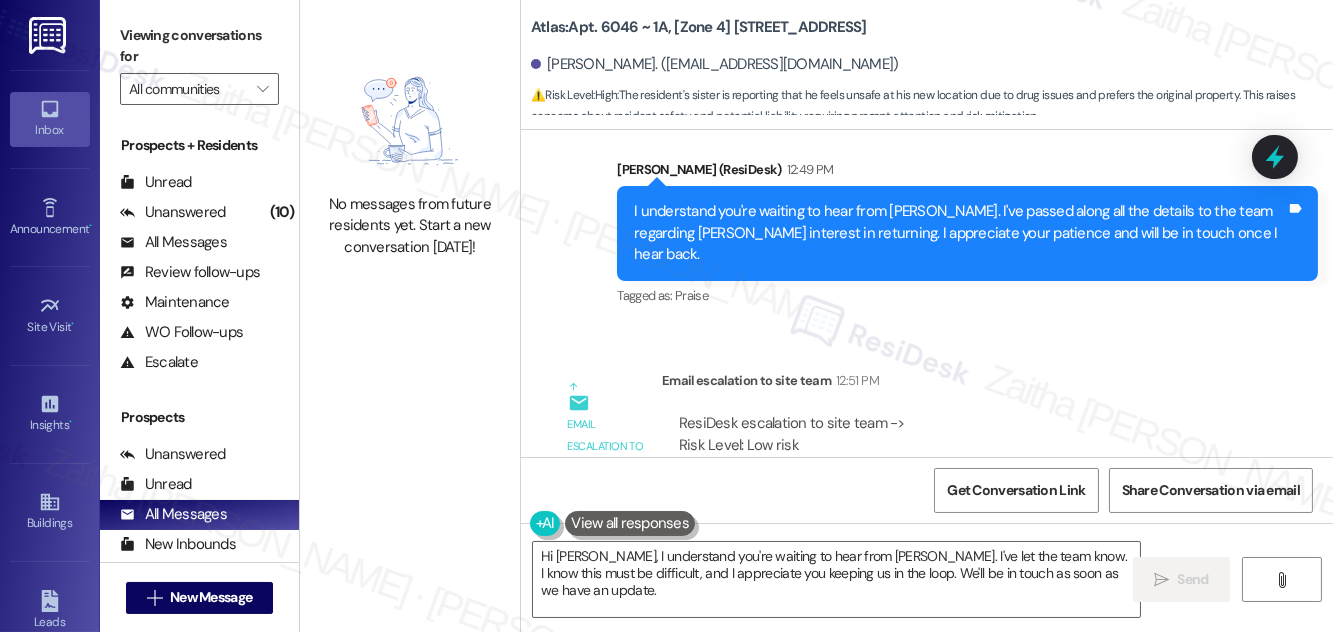 scroll, scrollTop: 9568, scrollLeft: 0, axis: vertical 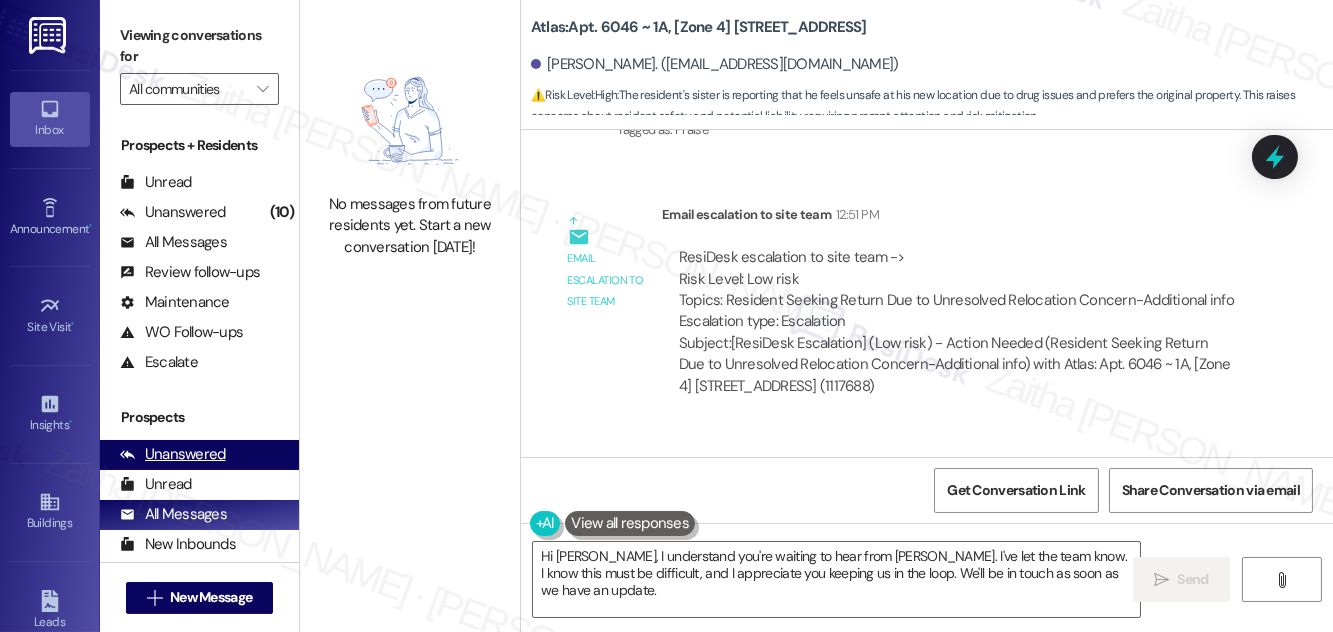 click on "Unanswered" at bounding box center [173, 454] 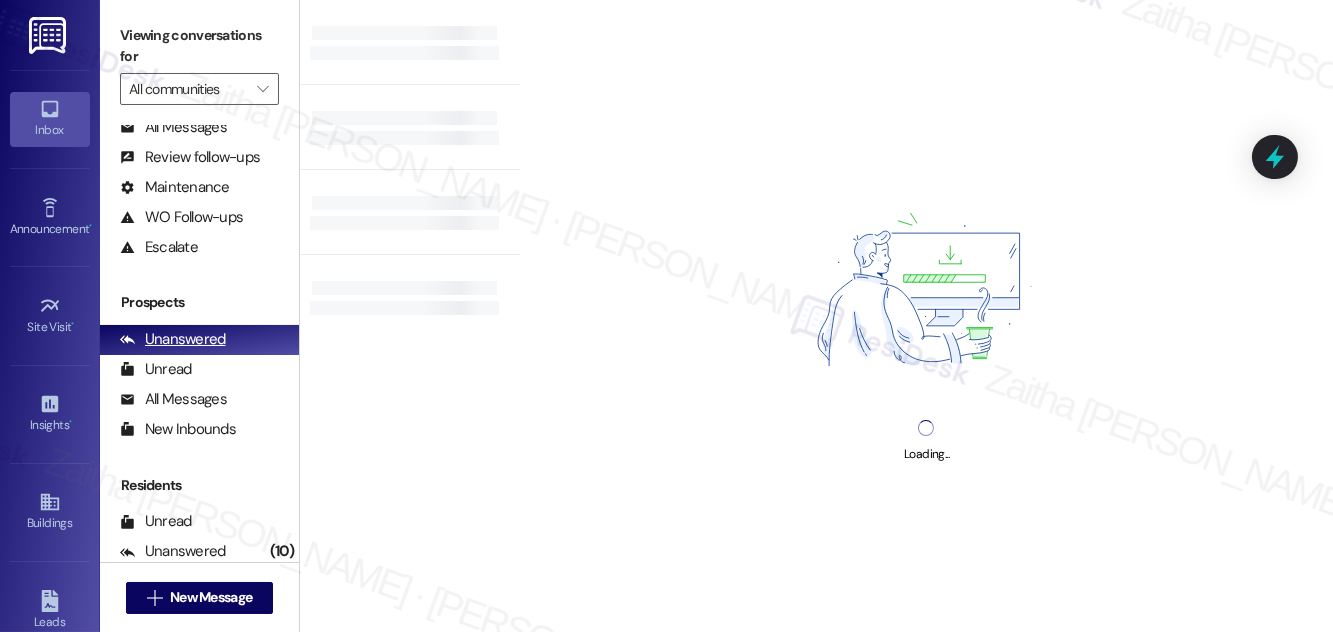 scroll, scrollTop: 264, scrollLeft: 0, axis: vertical 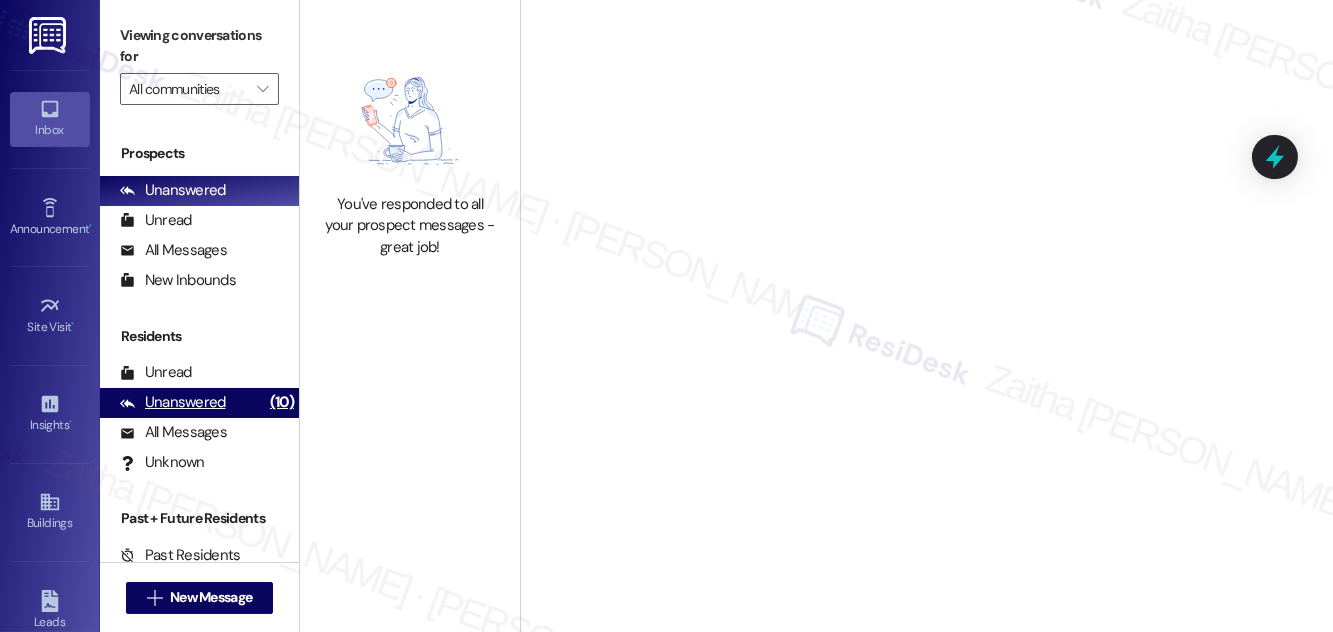 click on "Unanswered" at bounding box center [173, 402] 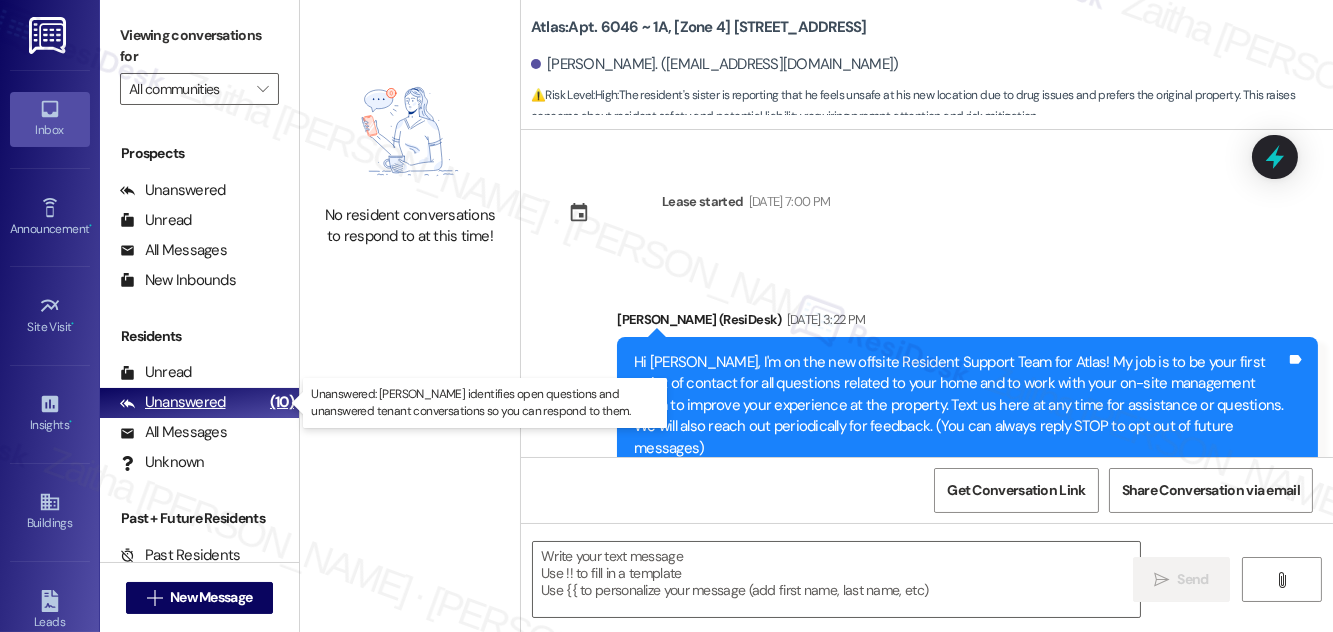 type on "Fetching suggested responses. Please feel free to read through the conversation in the meantime." 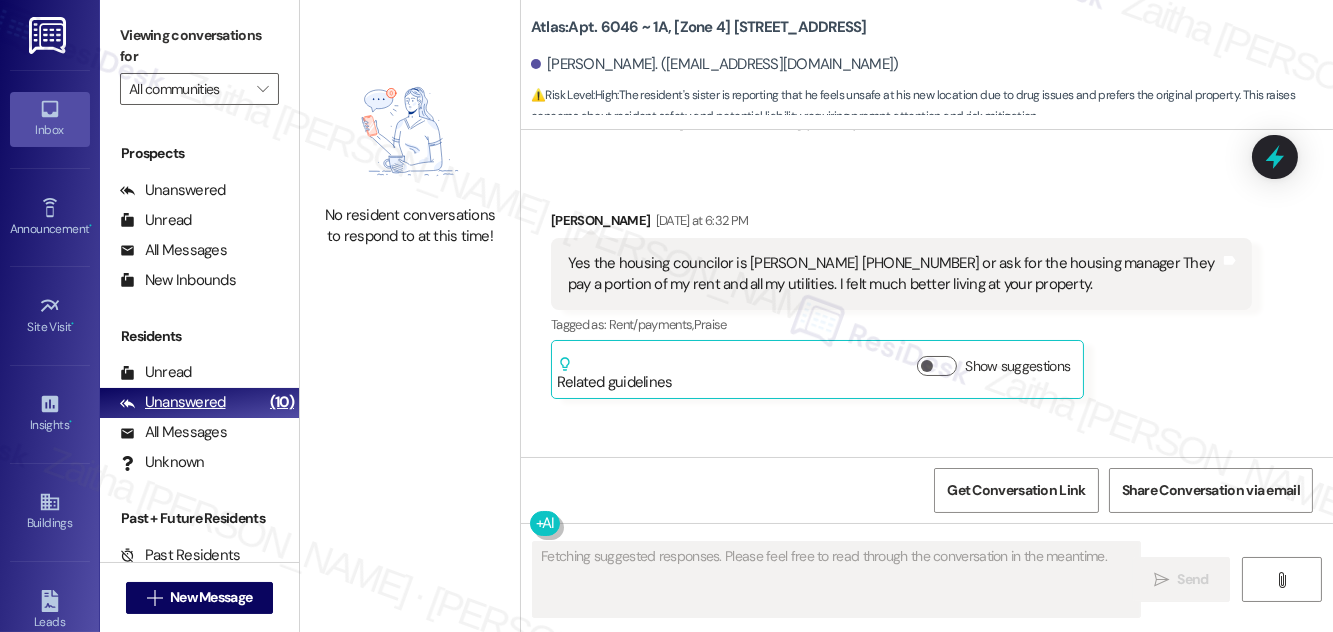 scroll, scrollTop: 0, scrollLeft: 0, axis: both 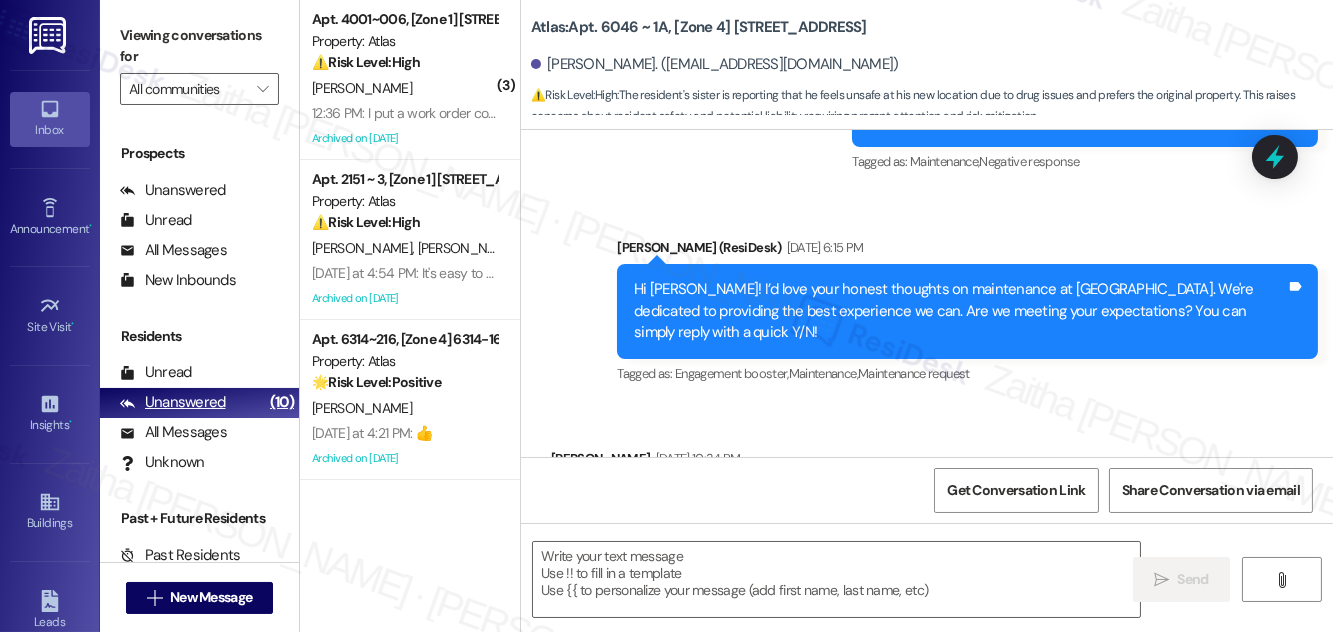 type on "Fetching suggested responses. Please feel free to read through the conversation in the meantime." 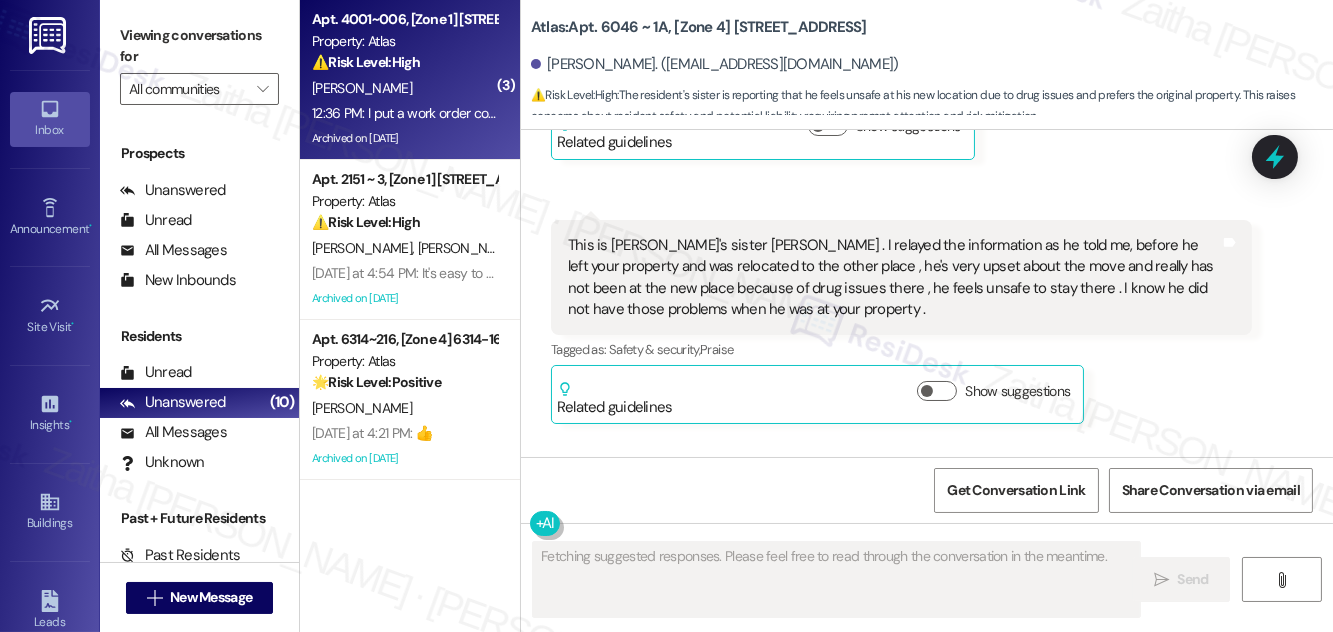 scroll, scrollTop: 8947, scrollLeft: 0, axis: vertical 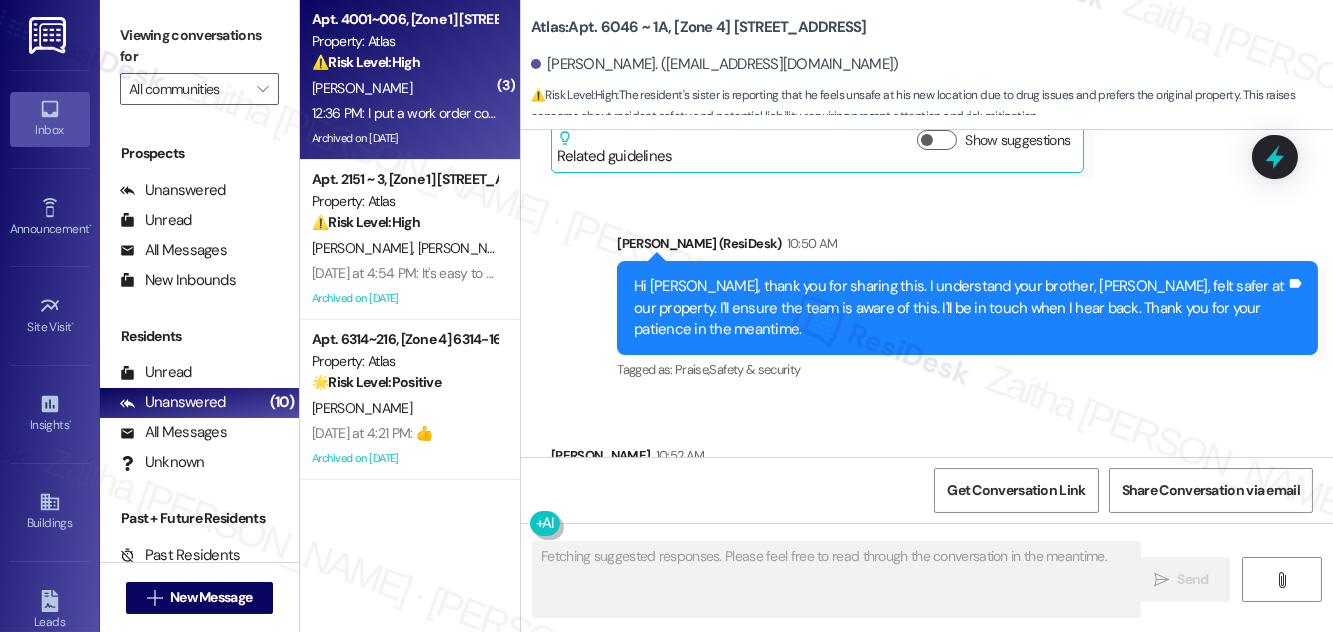 click on "[PERSON_NAME]" at bounding box center [404, 88] 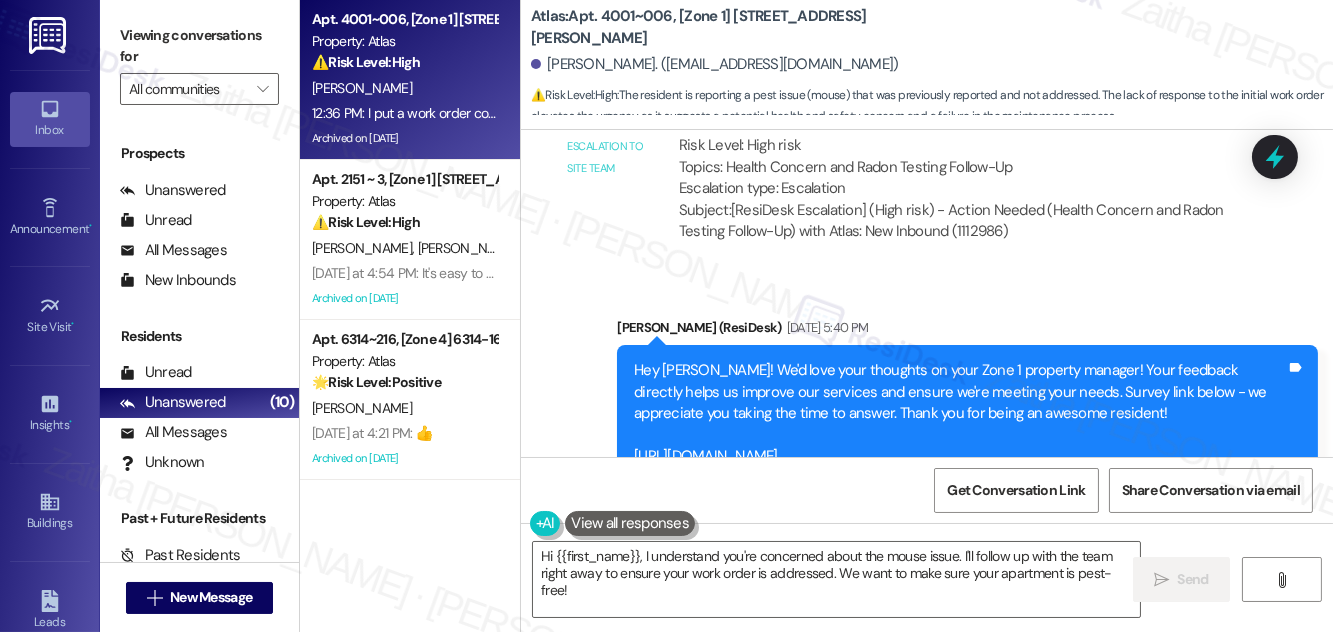 scroll, scrollTop: 126284, scrollLeft: 0, axis: vertical 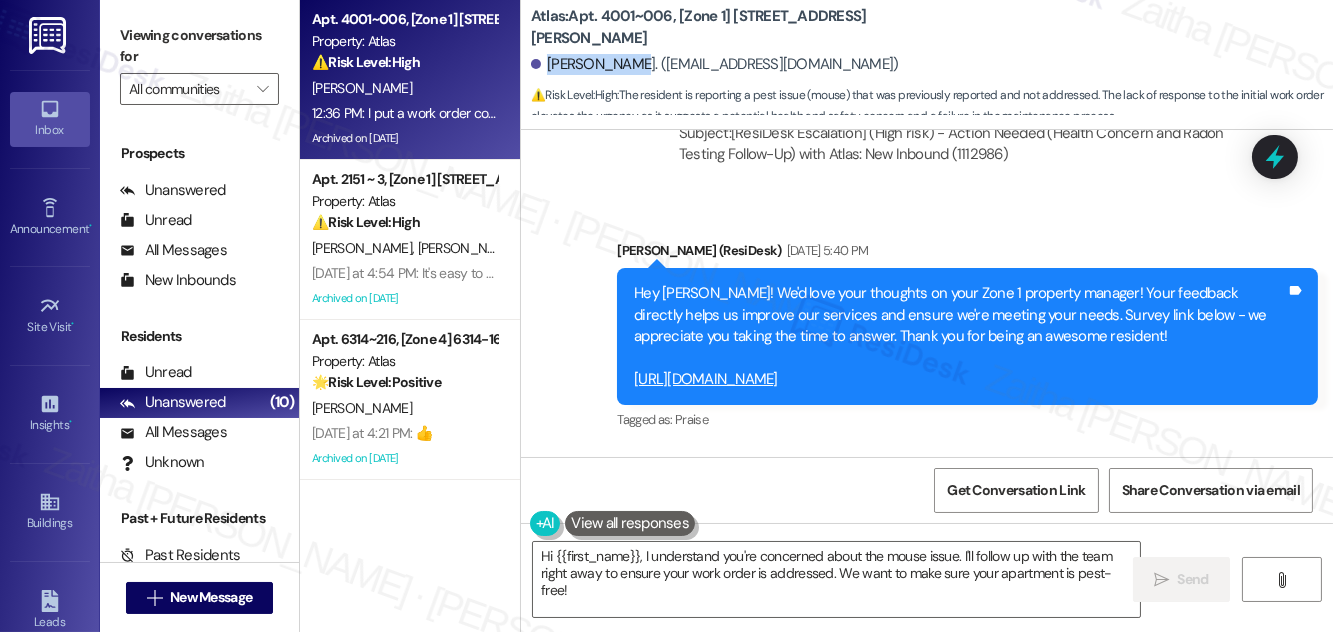 drag, startPoint x: 549, startPoint y: 64, endPoint x: 624, endPoint y: 52, distance: 75.95393 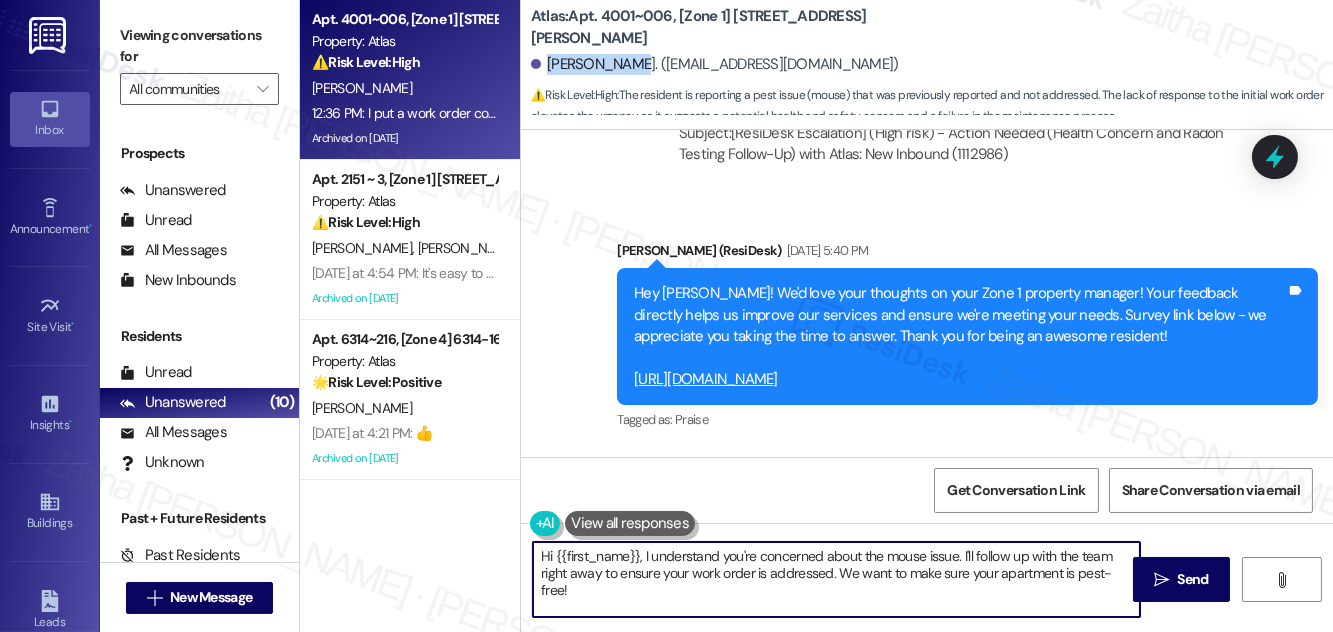 click on "Hi {{first_name}}, I understand you're concerned about the mouse issue. I'll follow up with the team right away to ensure your work order is addressed. We want to make sure your apartment is pest-free!" at bounding box center [836, 579] 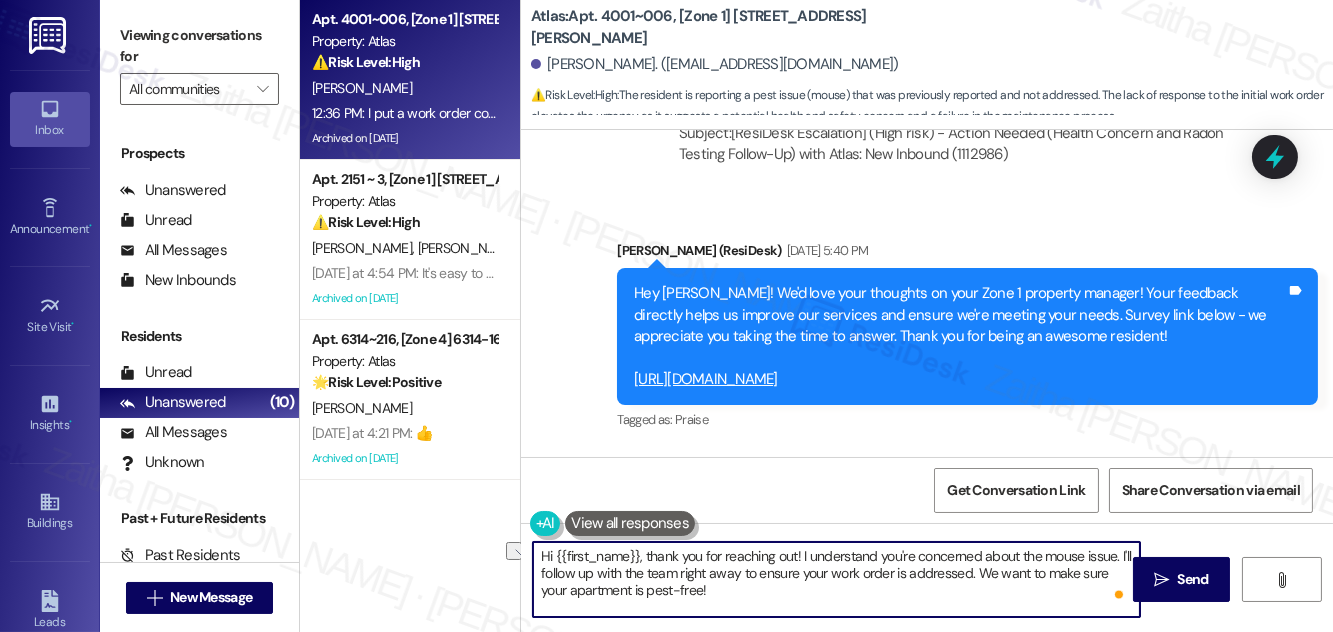 drag, startPoint x: 741, startPoint y: 570, endPoint x: 649, endPoint y: 572, distance: 92.021736 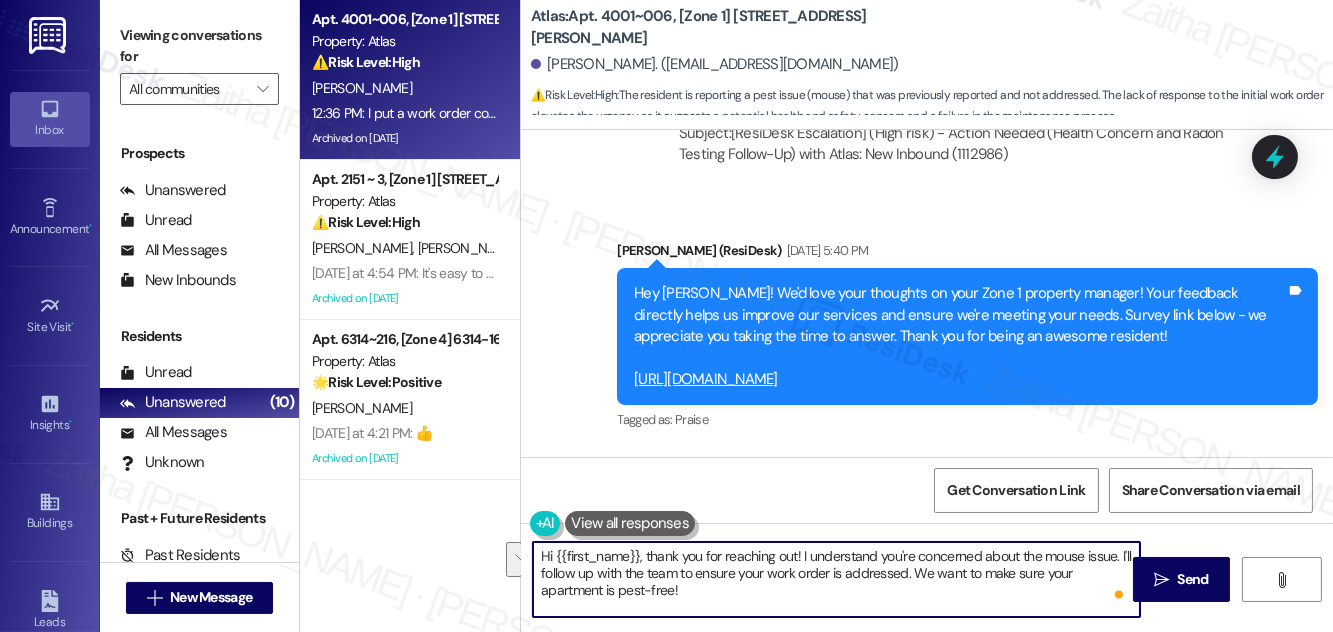 drag, startPoint x: 915, startPoint y: 568, endPoint x: 926, endPoint y: 591, distance: 25.495098 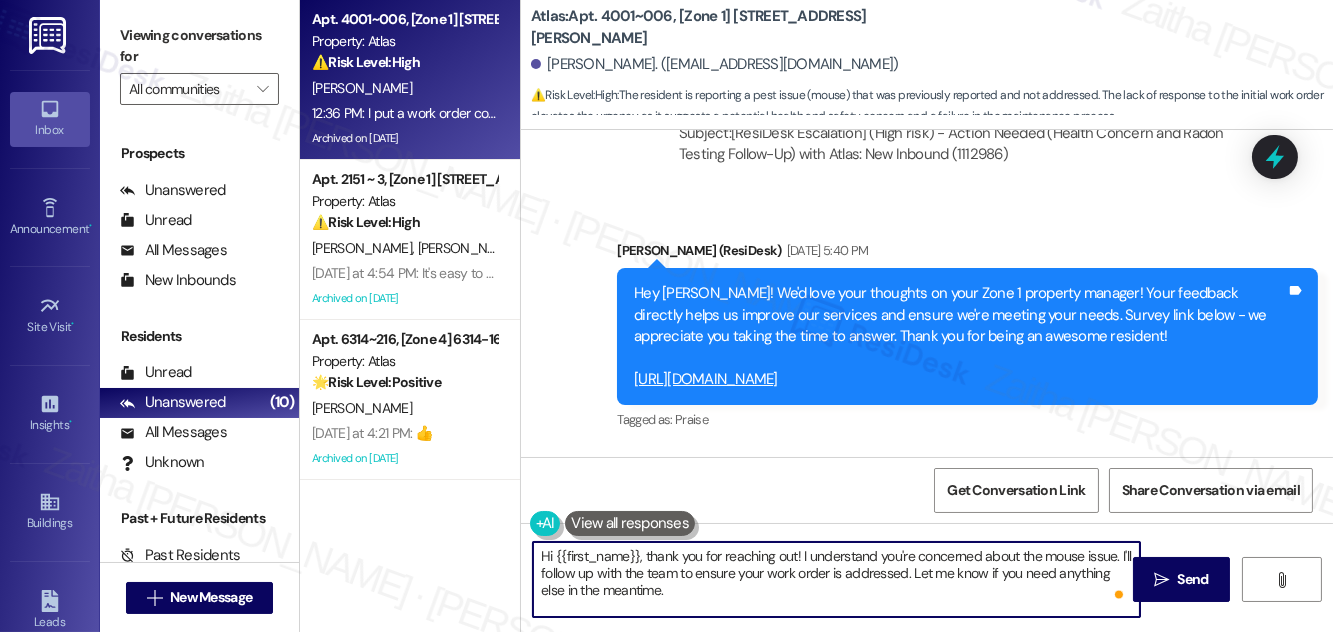 click on "Hi {{first_name}}, thank you for reaching out! I understand you're concerned about the mouse issue. I'll follow up with the team to ensure your work order is addressed. Let me know if you need anything else in the meantime." at bounding box center [836, 579] 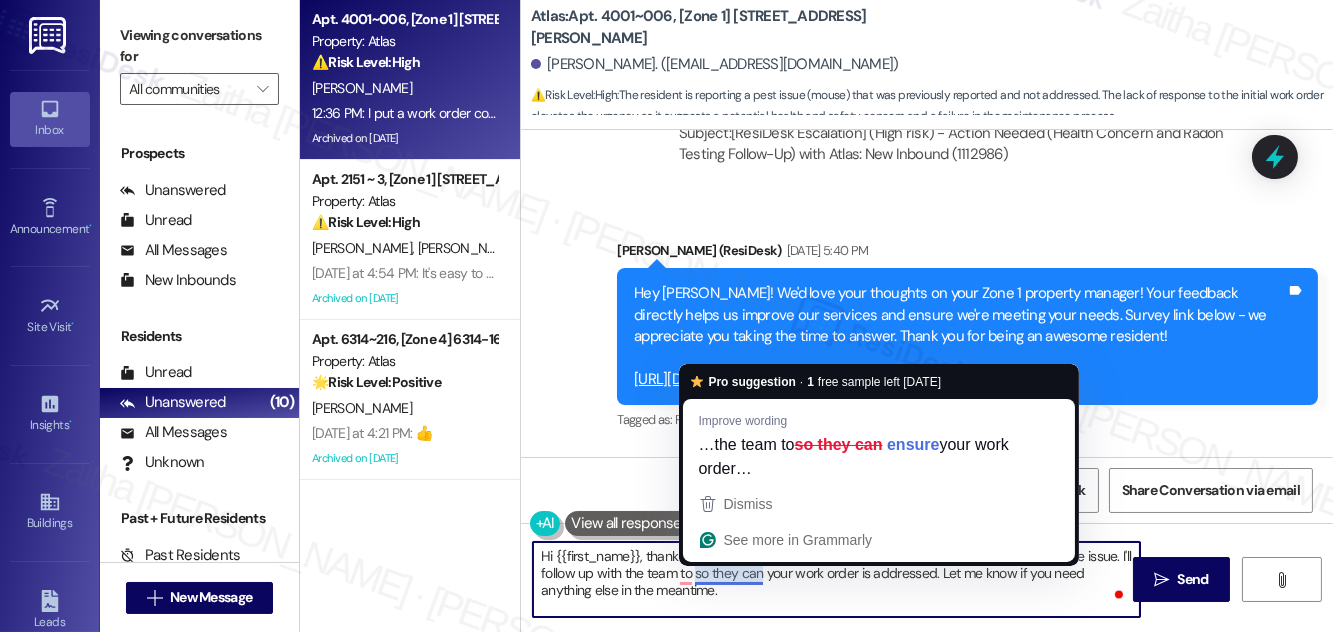 click on "Hi {{first_name}}, thank you for reaching out! I understand you're concerned about the mouse issue. I'll follow up with the team to so they can your work order is addressed. Let me know if you need anything else in the meantime." at bounding box center [836, 579] 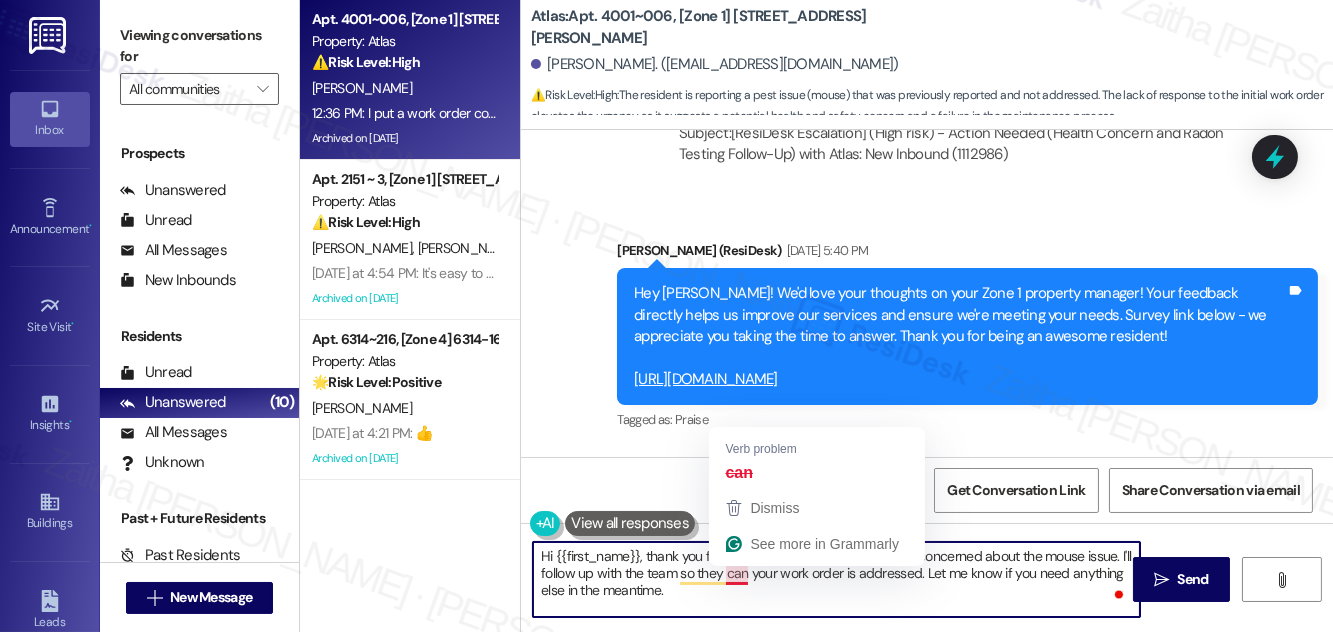 click on "Hi {{first_name}}, thank you for reaching out! I understand you're concerned about the mouse issue. I'll follow up with the team so they can your work order is addressed. Let me know if you need anything else in the meantime." at bounding box center (836, 579) 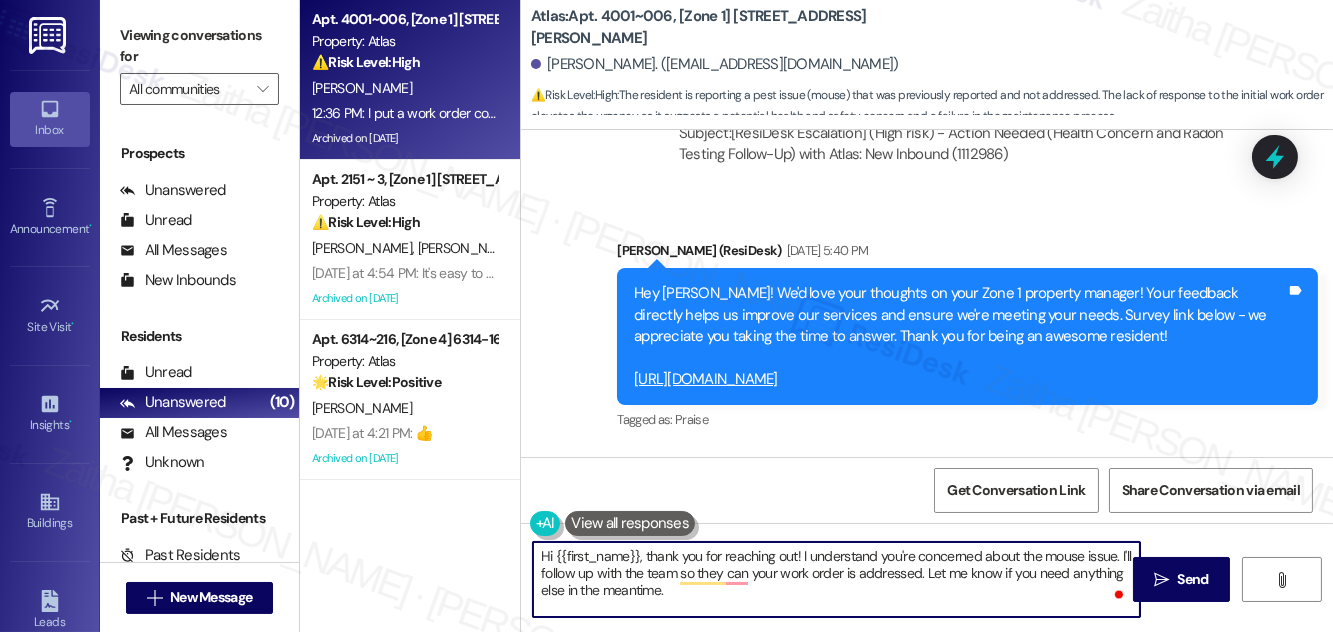 click on "Hi {{first_name}}, thank you for reaching out! I understand you're concerned about the mouse issue. I'll follow up with the team so they can your work order is addressed. Let me know if you need anything else in the meantime." at bounding box center (836, 579) 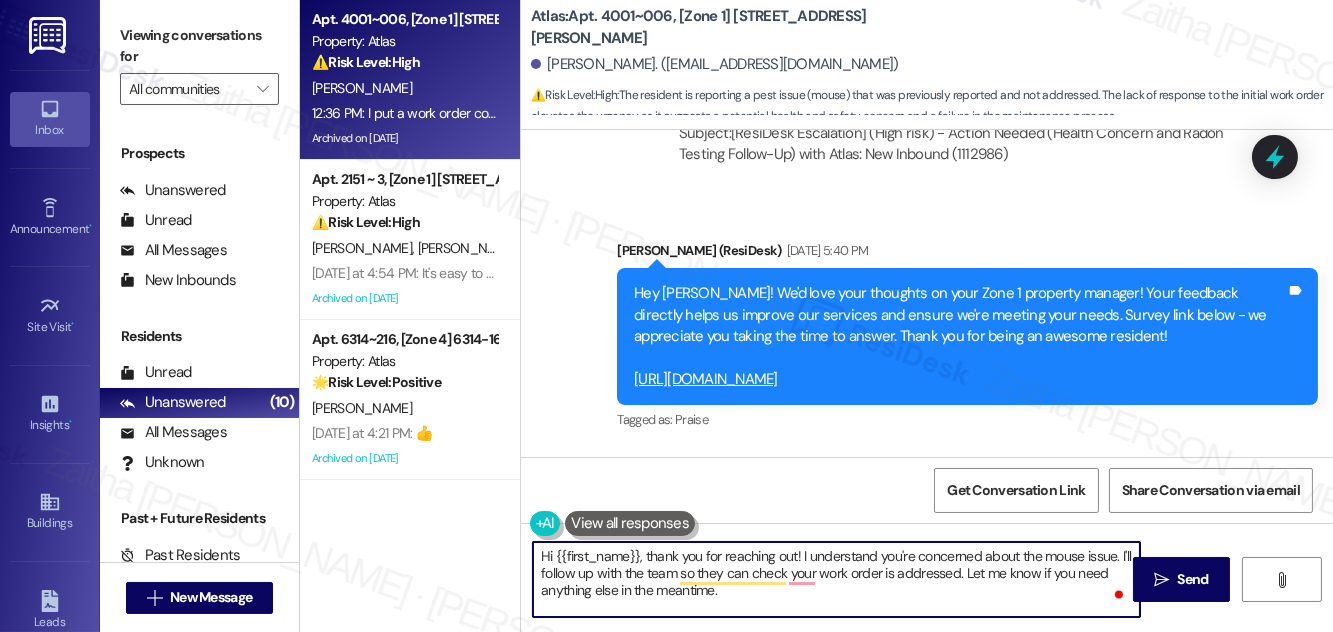 click on "Hi {{first_name}}, thank you for reaching out! I understand you're concerned about the mouse issue. I'll follow up with the team so they can check your work order is addressed. Let me know if you need anything else in the meantime." at bounding box center (836, 579) 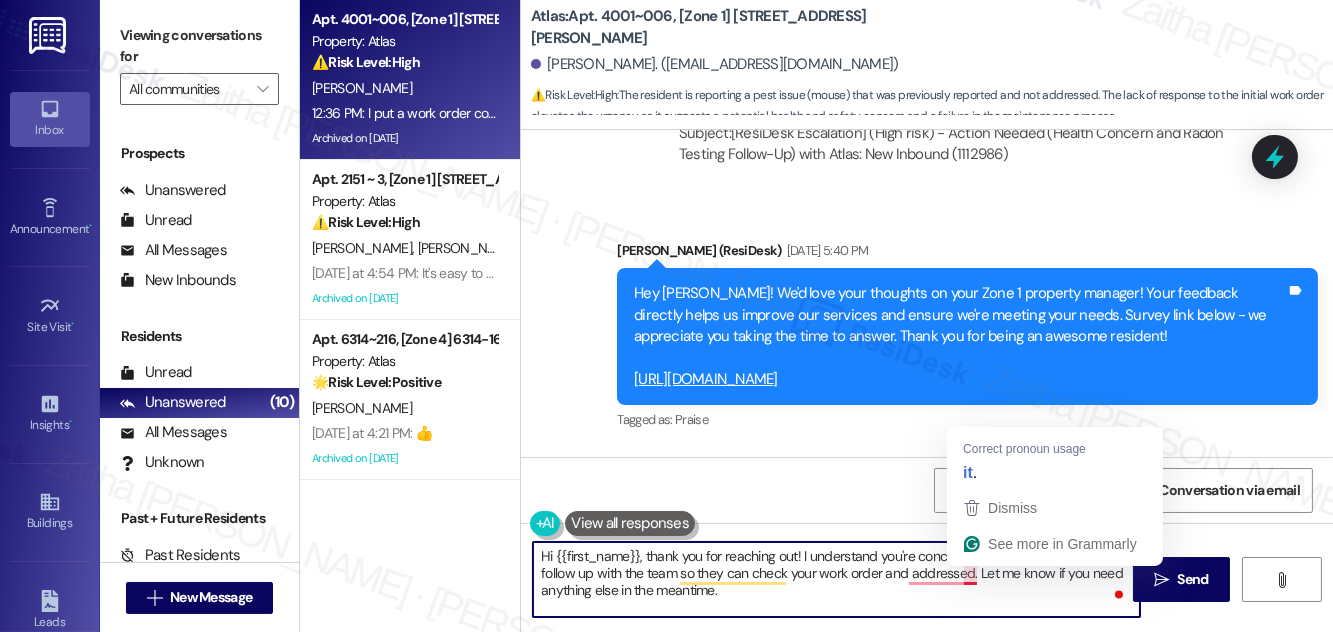 click on "Hi {{first_name}}, thank you for reaching out! I understand you're concerned about the mouse issue. I'll follow up with the team so they can check your work order and addressed. Let me know if you need anything else in the meantime." at bounding box center (836, 579) 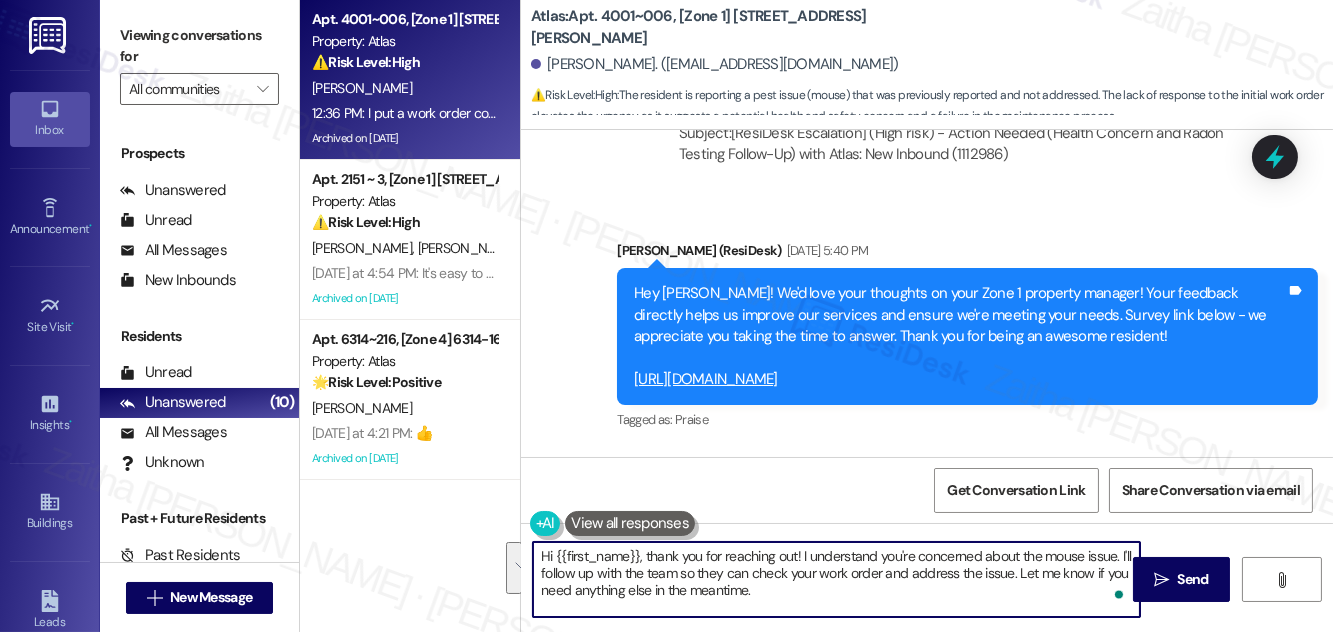drag, startPoint x: 532, startPoint y: 554, endPoint x: 787, endPoint y: 600, distance: 259.1158 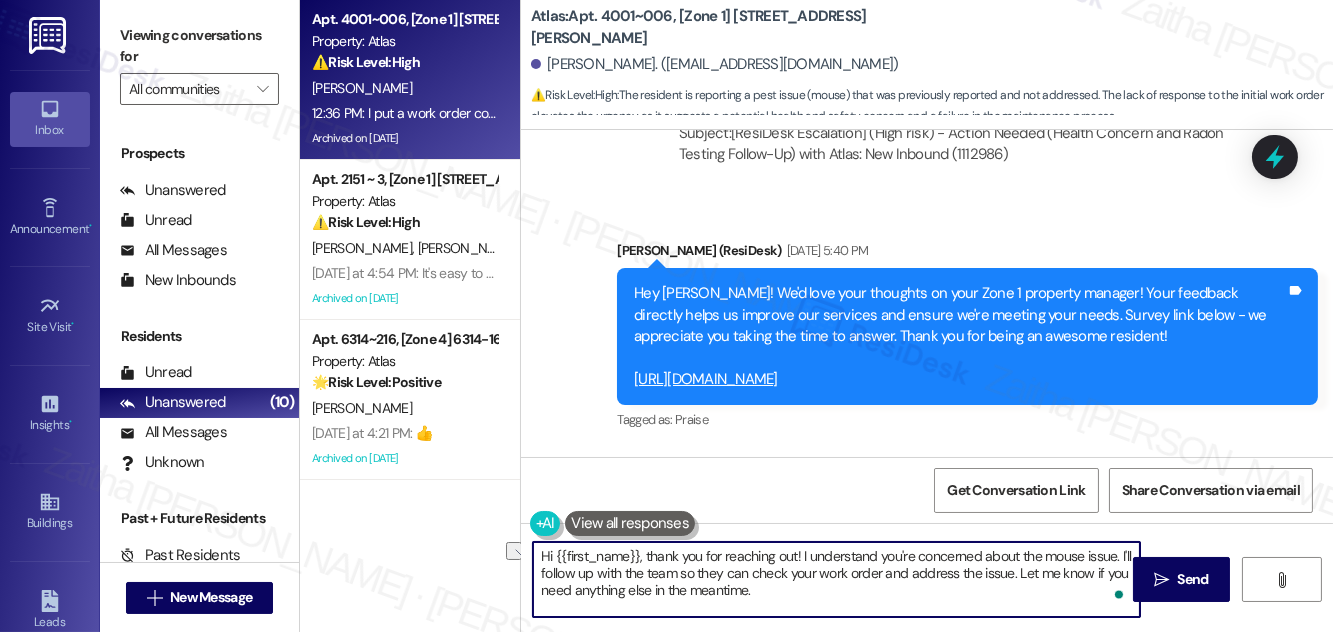 drag, startPoint x: 680, startPoint y: 573, endPoint x: 748, endPoint y: 567, distance: 68.26419 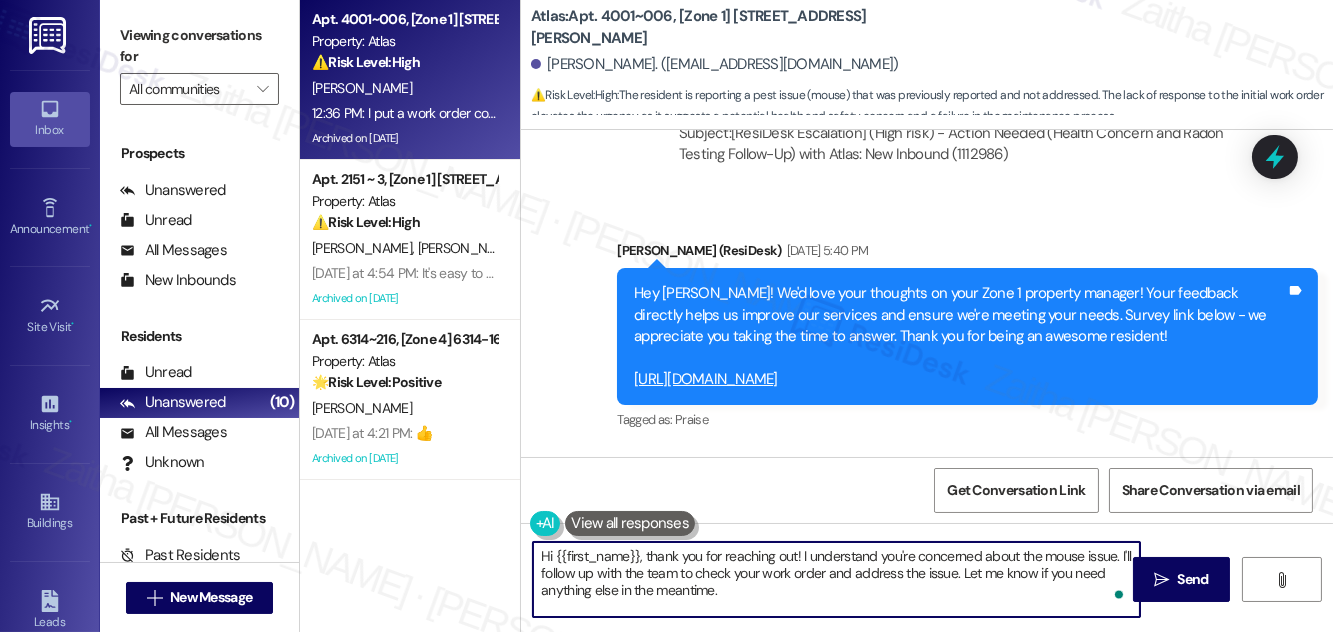 click on "Hi {{first_name}}, thank you for reaching out! I understand you're concerned about the mouse issue. I'll follow up with the team to check your work order and address the issue. Let me know if you need anything else in the meantime." at bounding box center (836, 579) 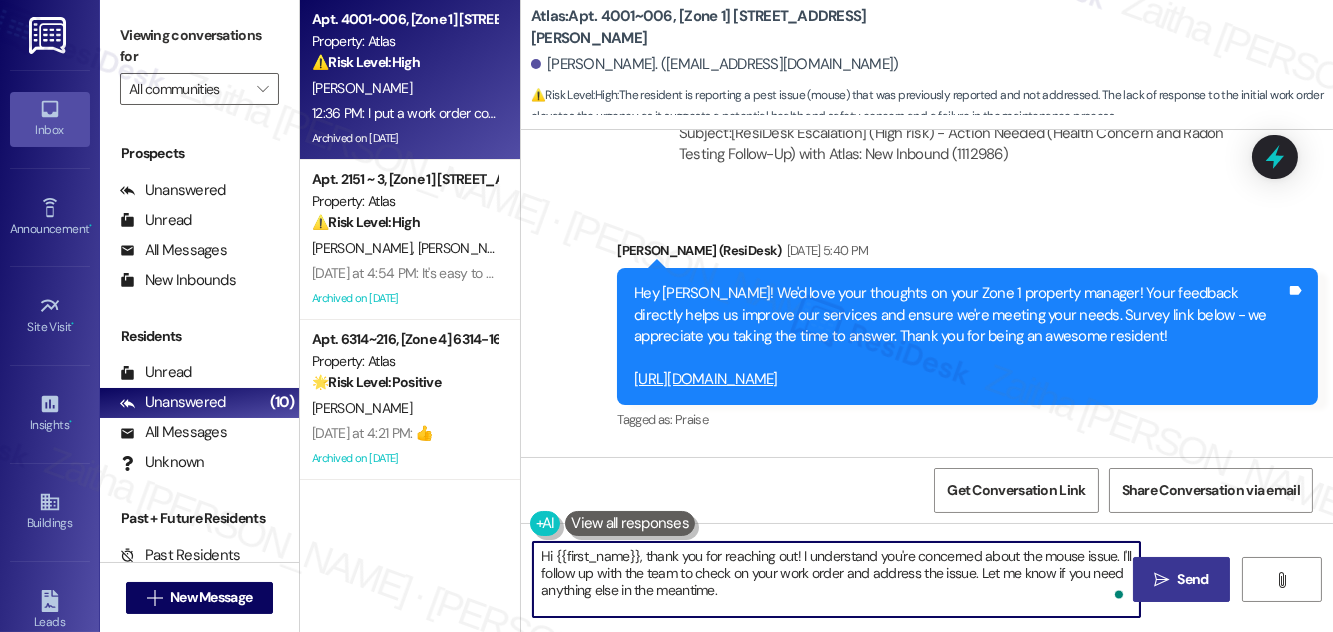 type on "Hi {{first_name}}, thank you for reaching out! I understand you're concerned about the mouse issue. I'll follow up with the team to check on your work order and address the issue. Let me know if you need anything else in the meantime." 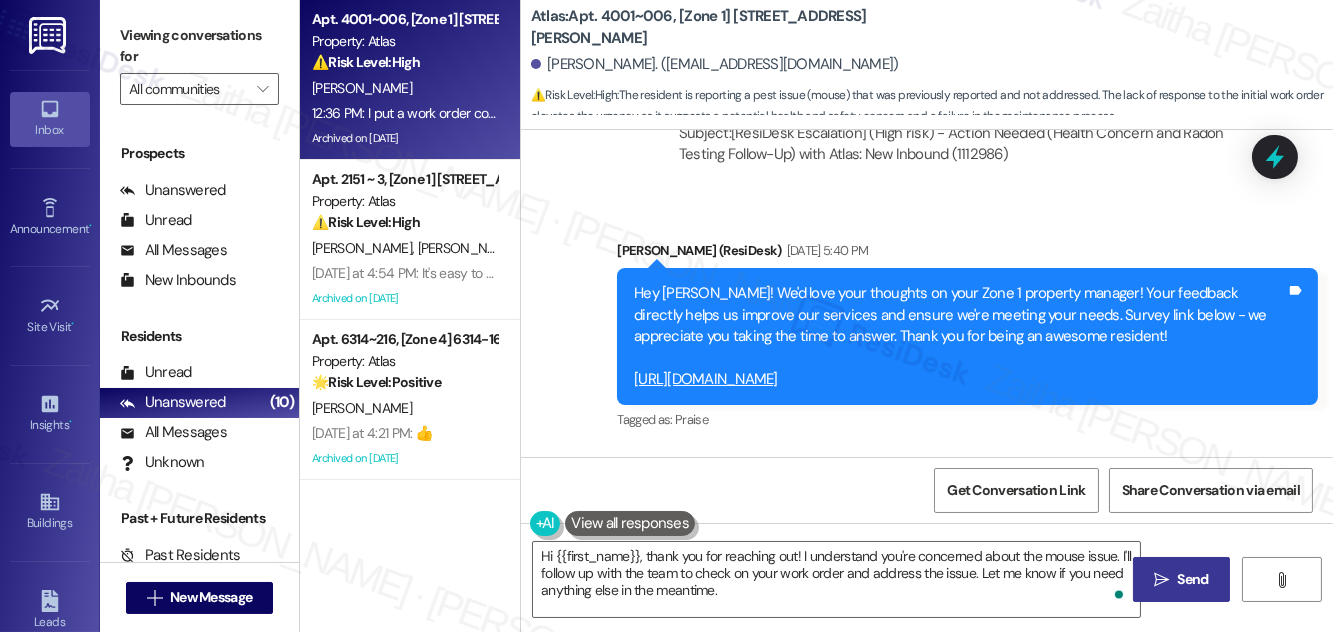 click on " Send" at bounding box center [1181, 579] 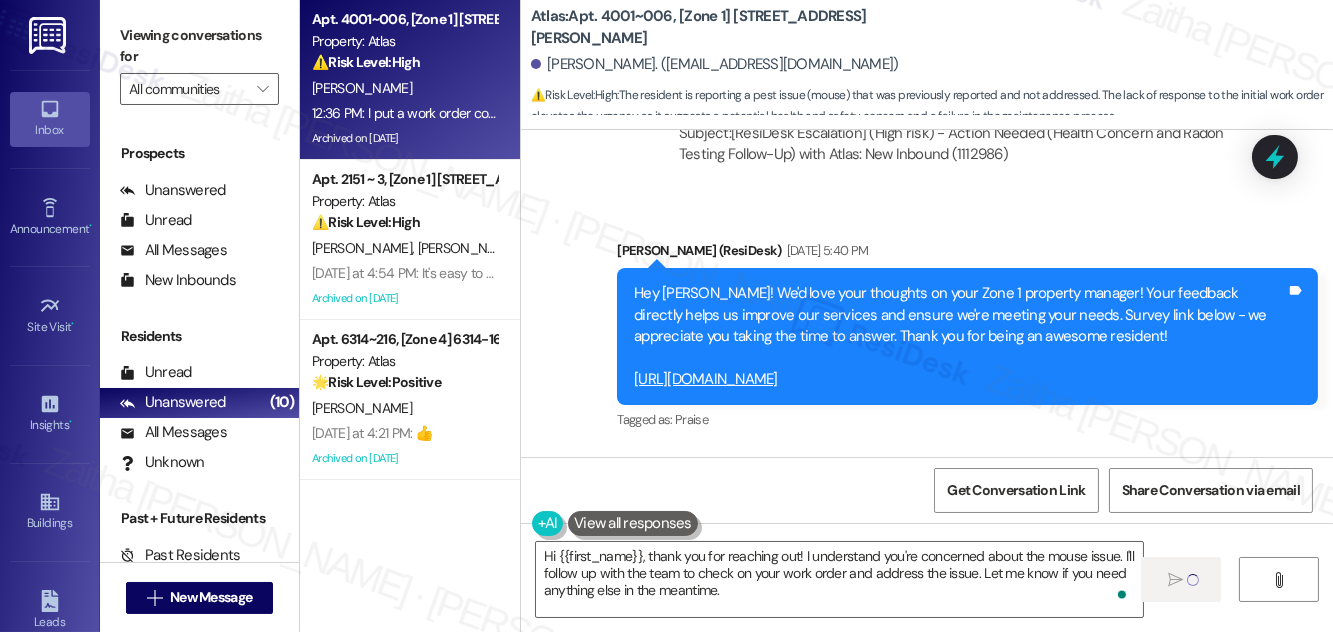 type 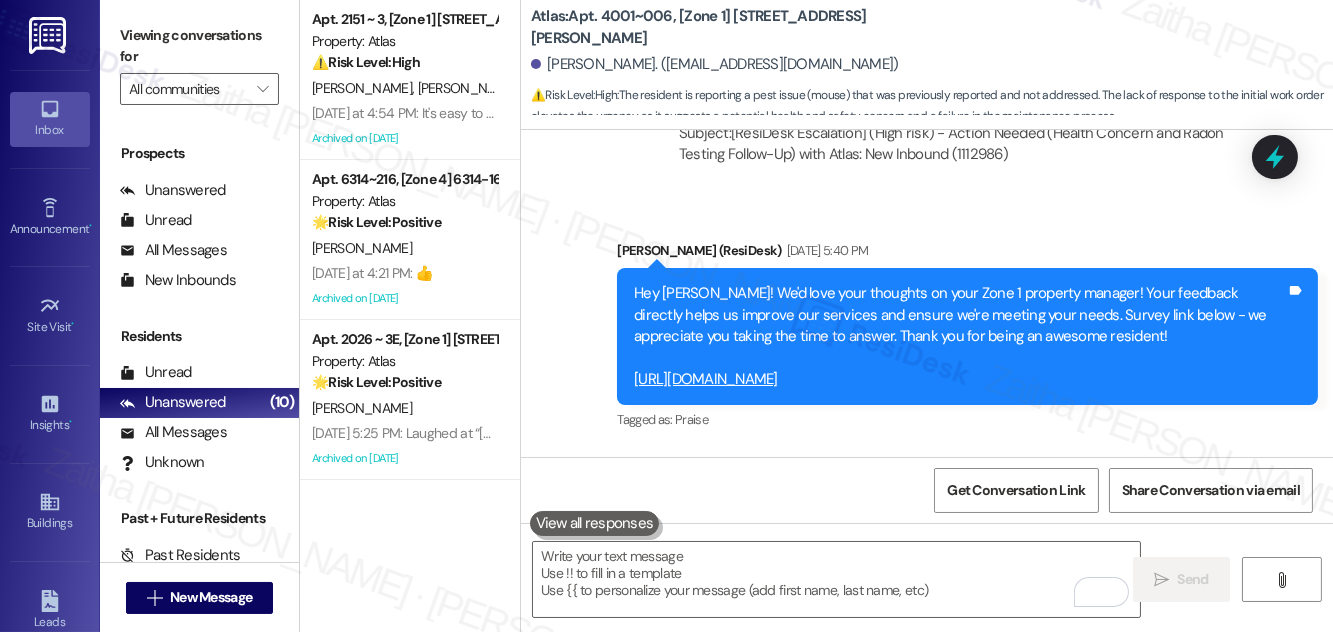 scroll, scrollTop: 126283, scrollLeft: 0, axis: vertical 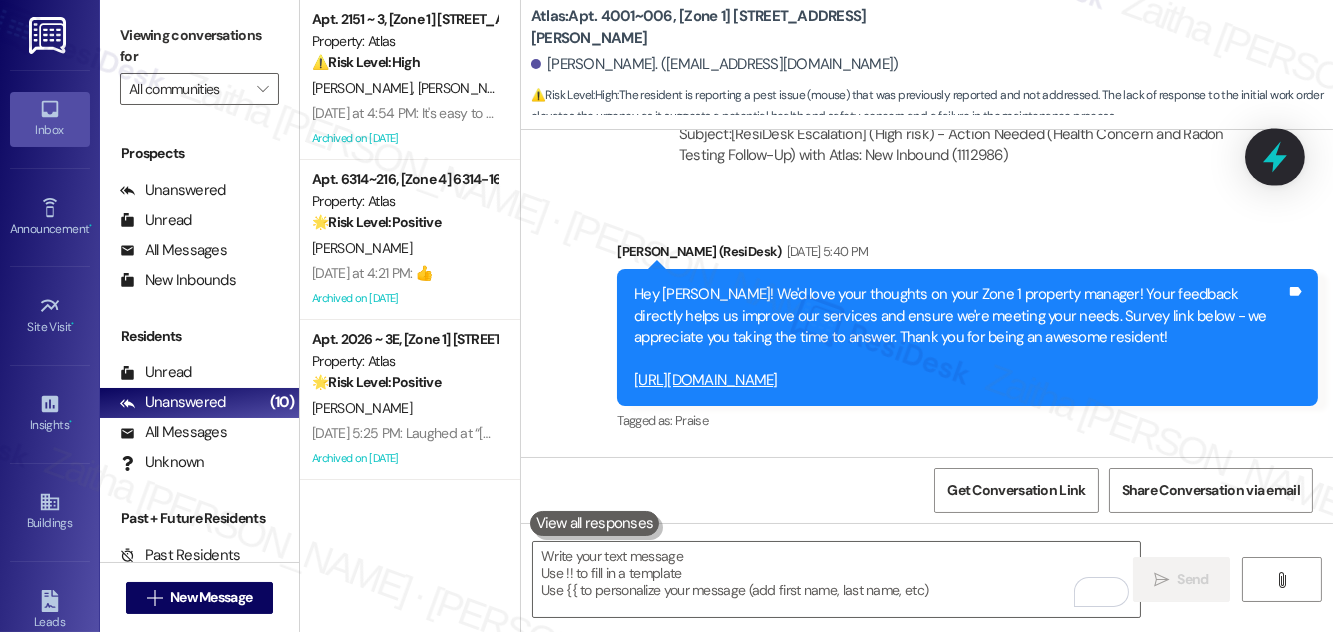 click 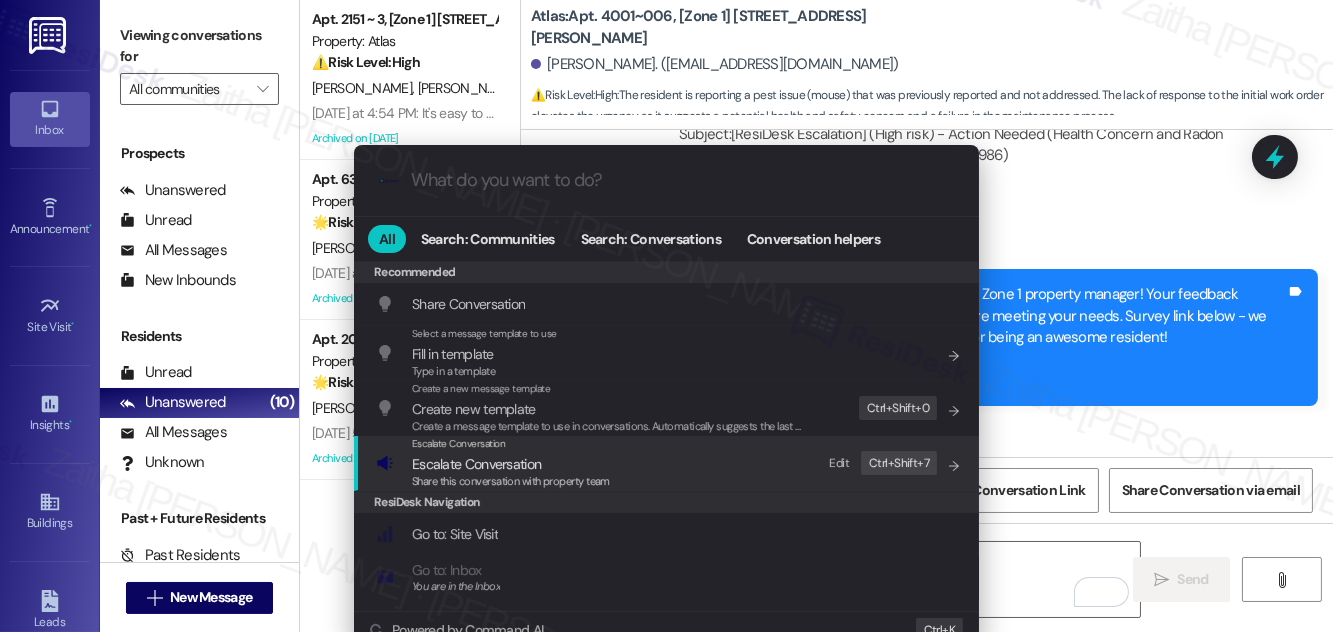 click on "Escalate Conversation" at bounding box center (476, 464) 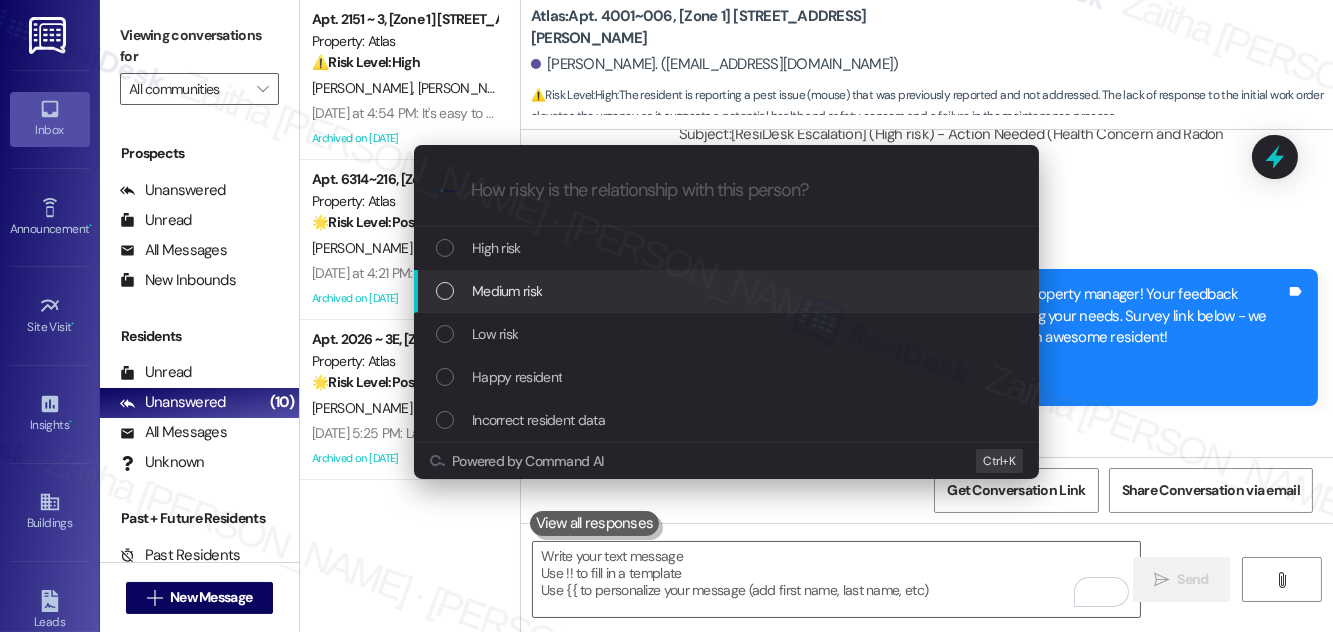 click on "Medium risk" at bounding box center [507, 291] 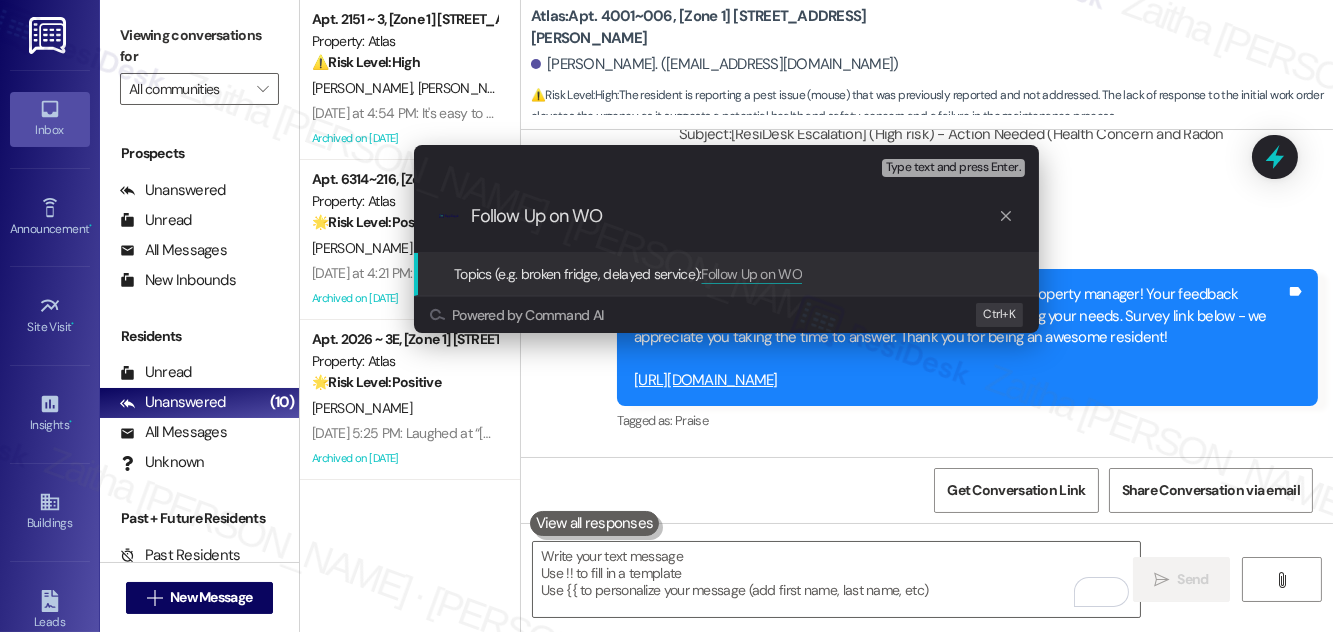 paste on "#162503" 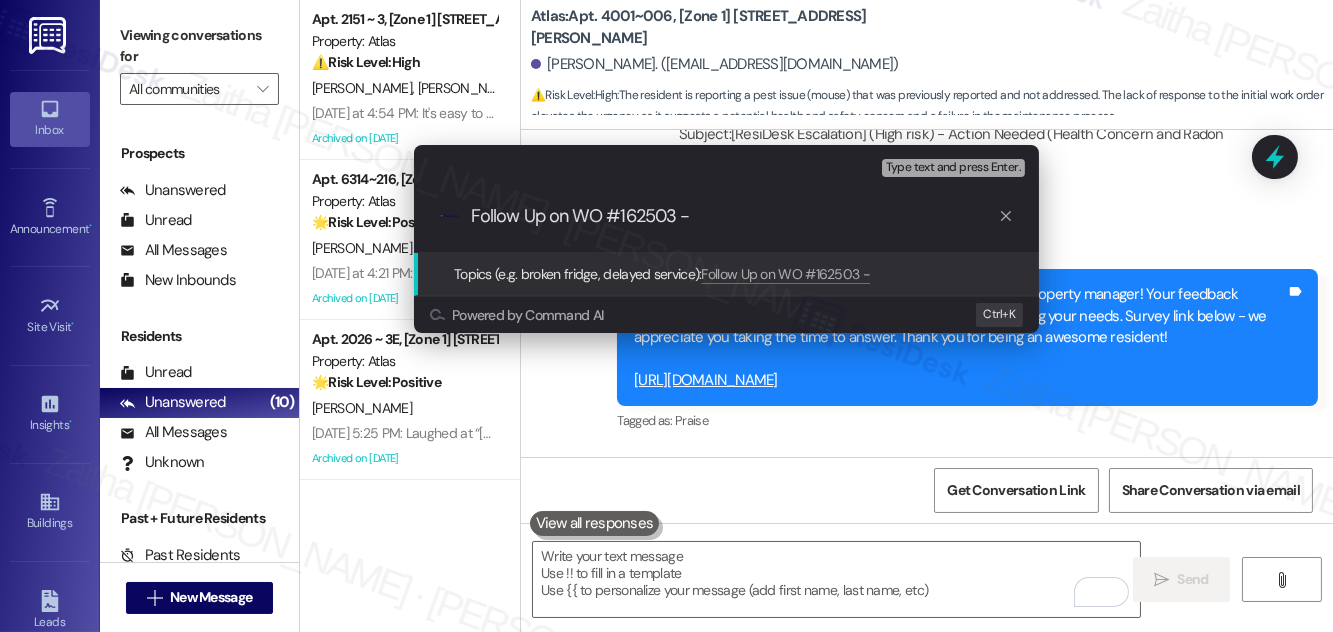 paste on "Rodent Issue Reported" 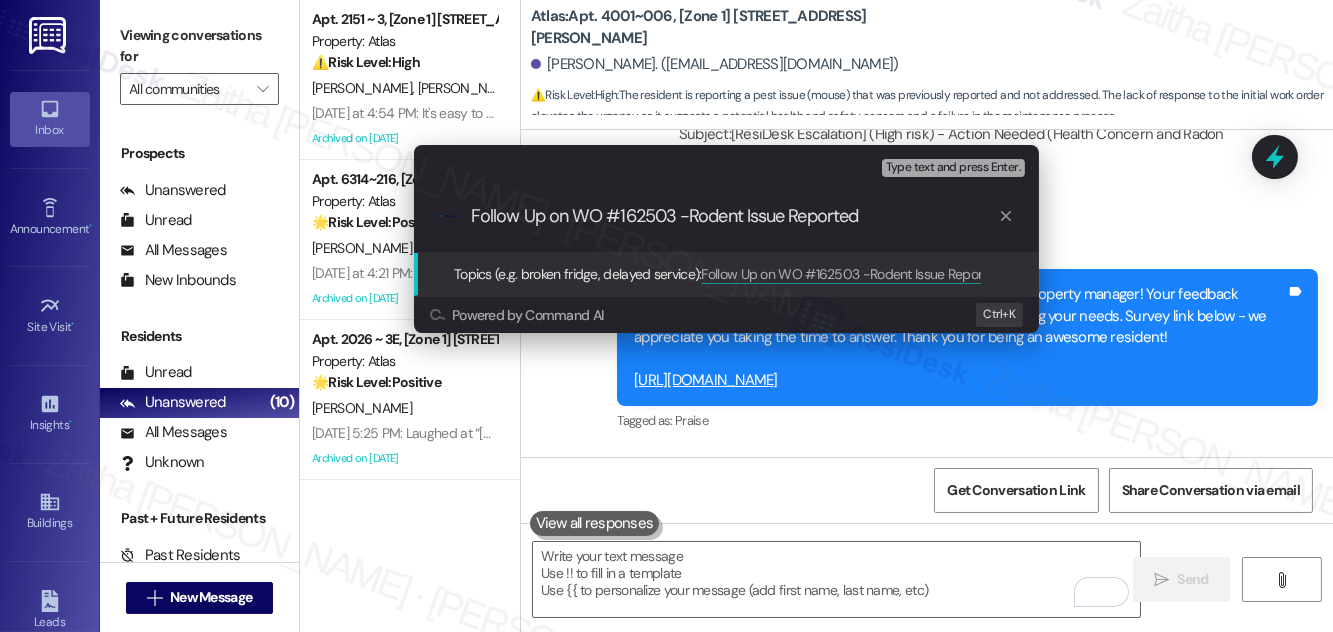 drag, startPoint x: 792, startPoint y: 218, endPoint x: 932, endPoint y: 219, distance: 140.00357 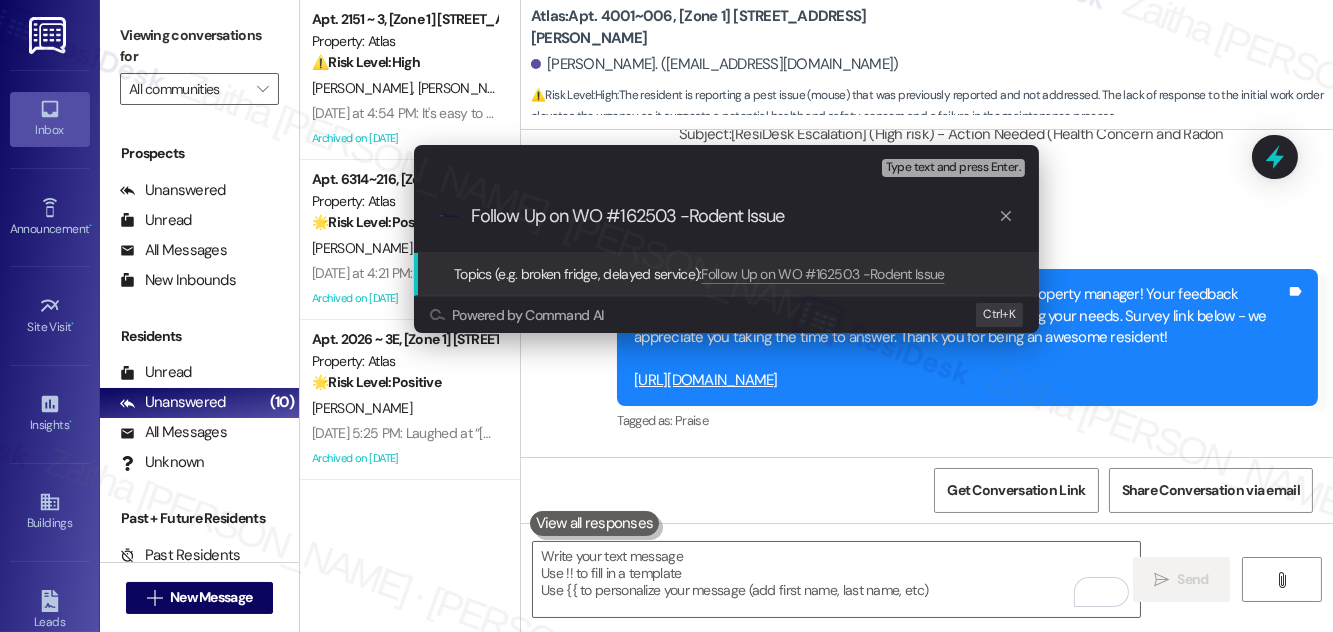 click on "Follow Up on WO #162503 -Rodent Issue" at bounding box center [734, 216] 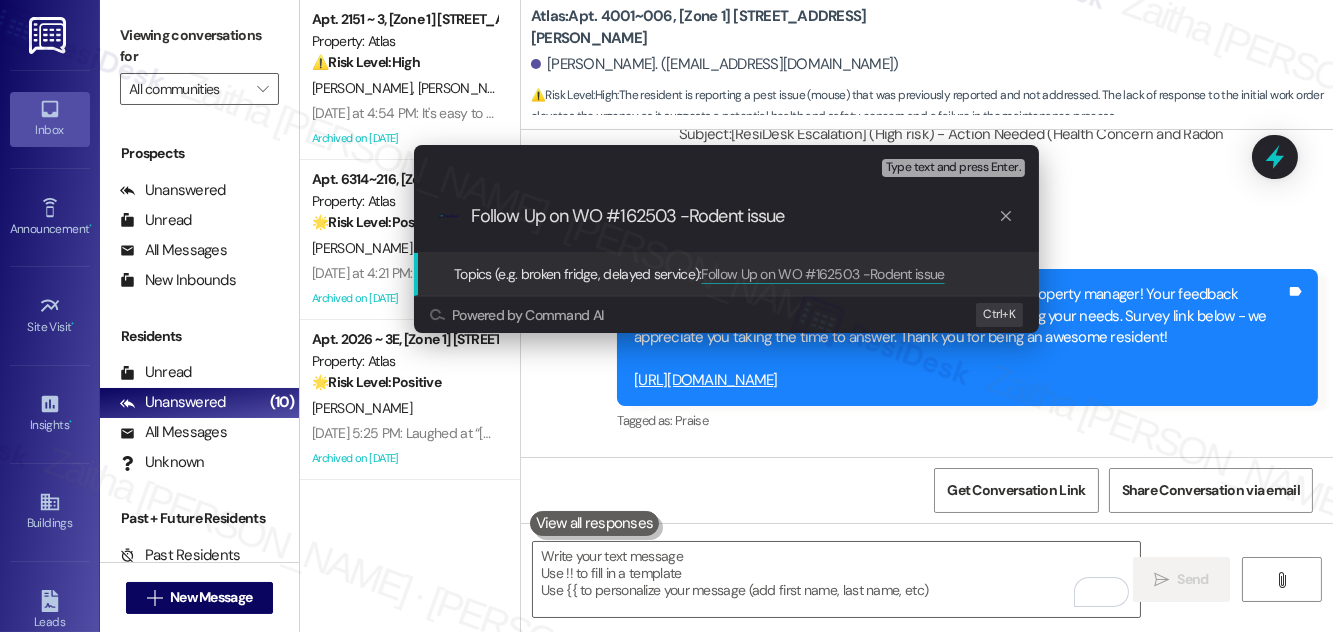 type on "Follow Up on WO #162503 - Rodent issue" 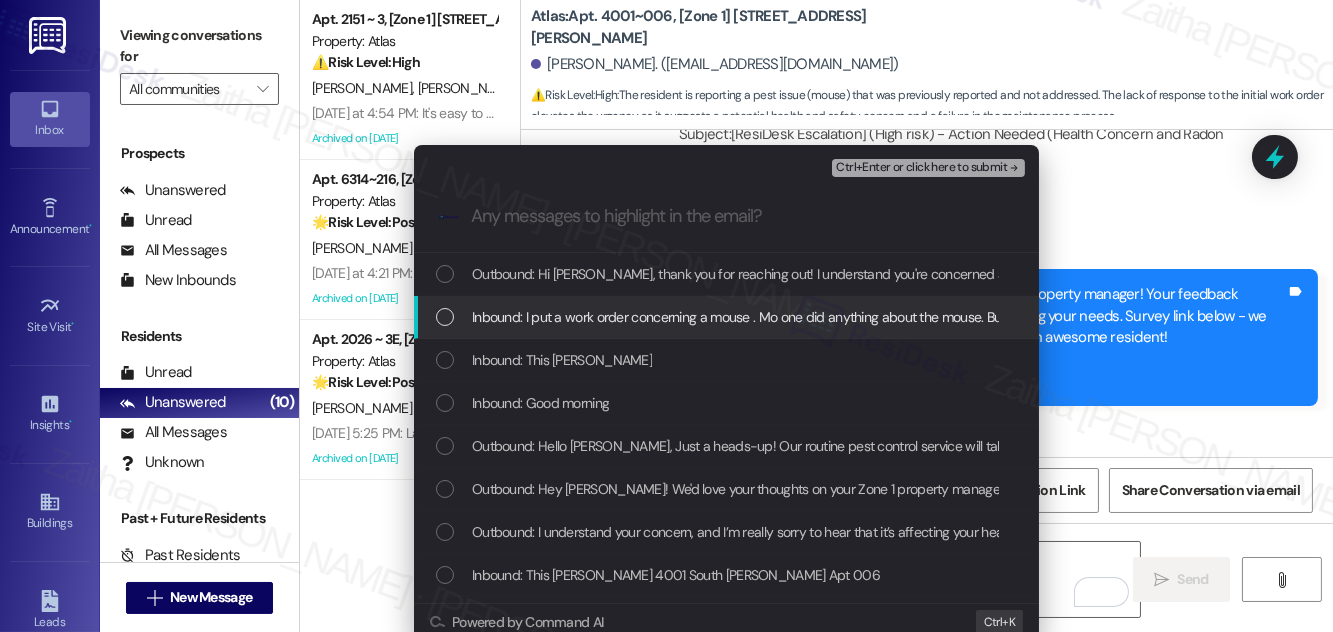type 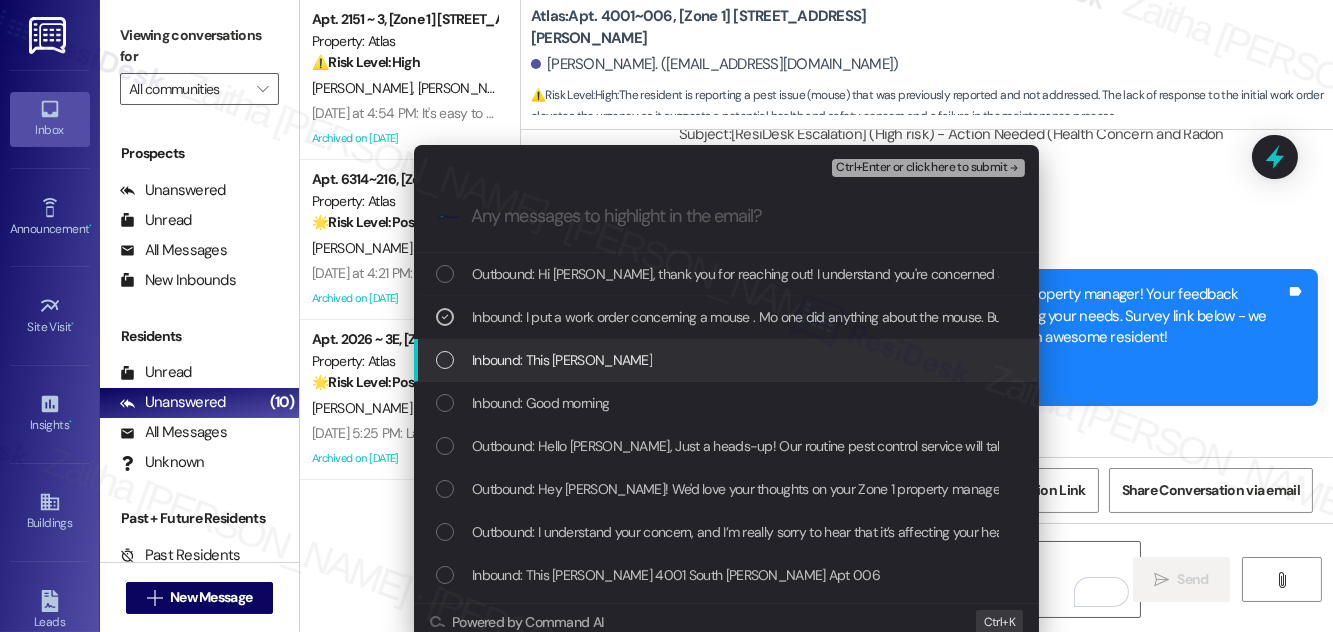 click at bounding box center [445, 360] 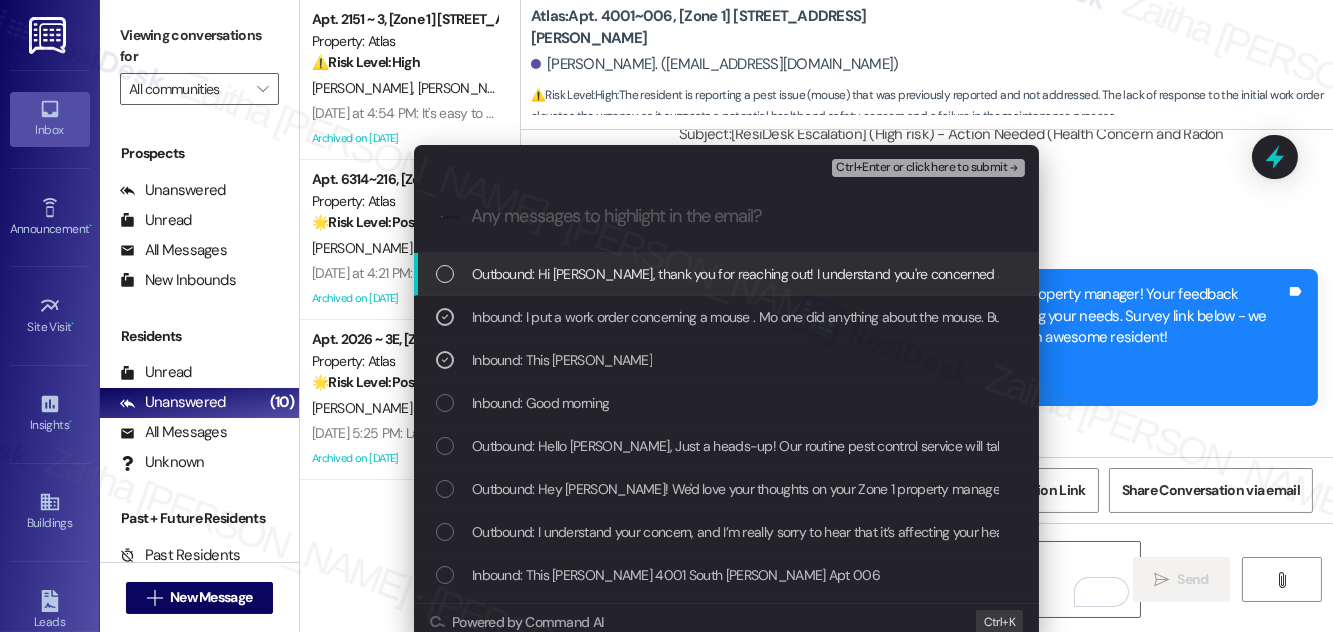 click on "Ctrl+Enter or click here to submit" at bounding box center [921, 168] 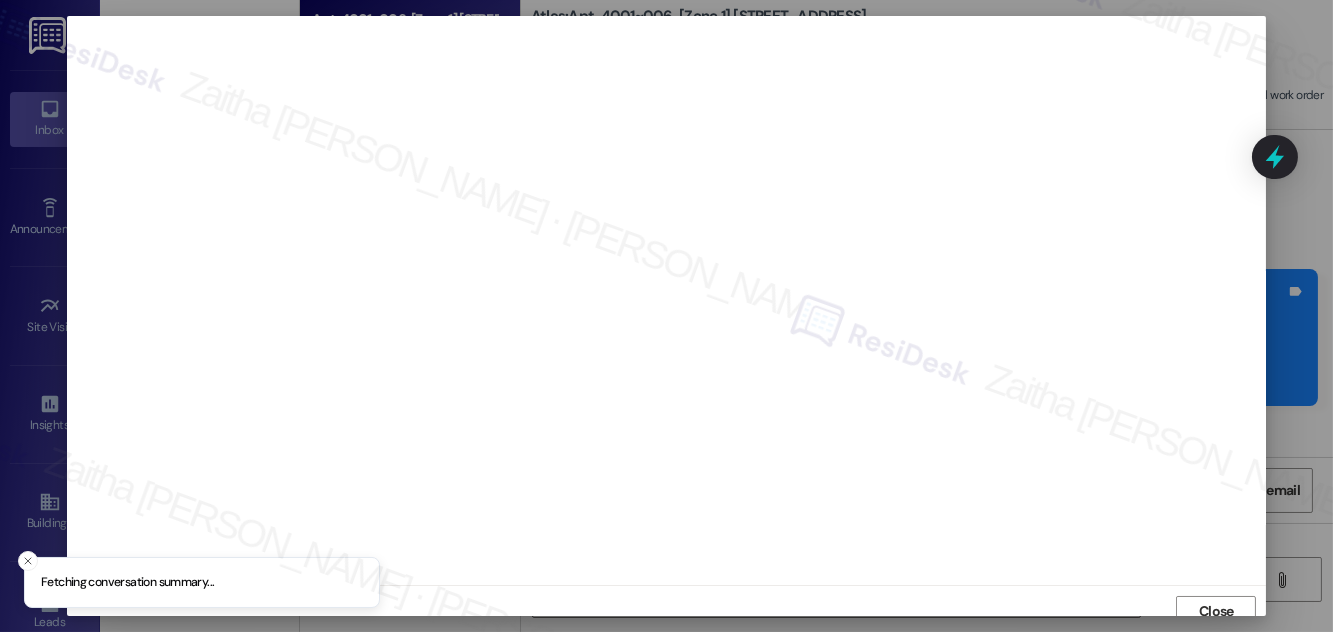 scroll, scrollTop: 11, scrollLeft: 0, axis: vertical 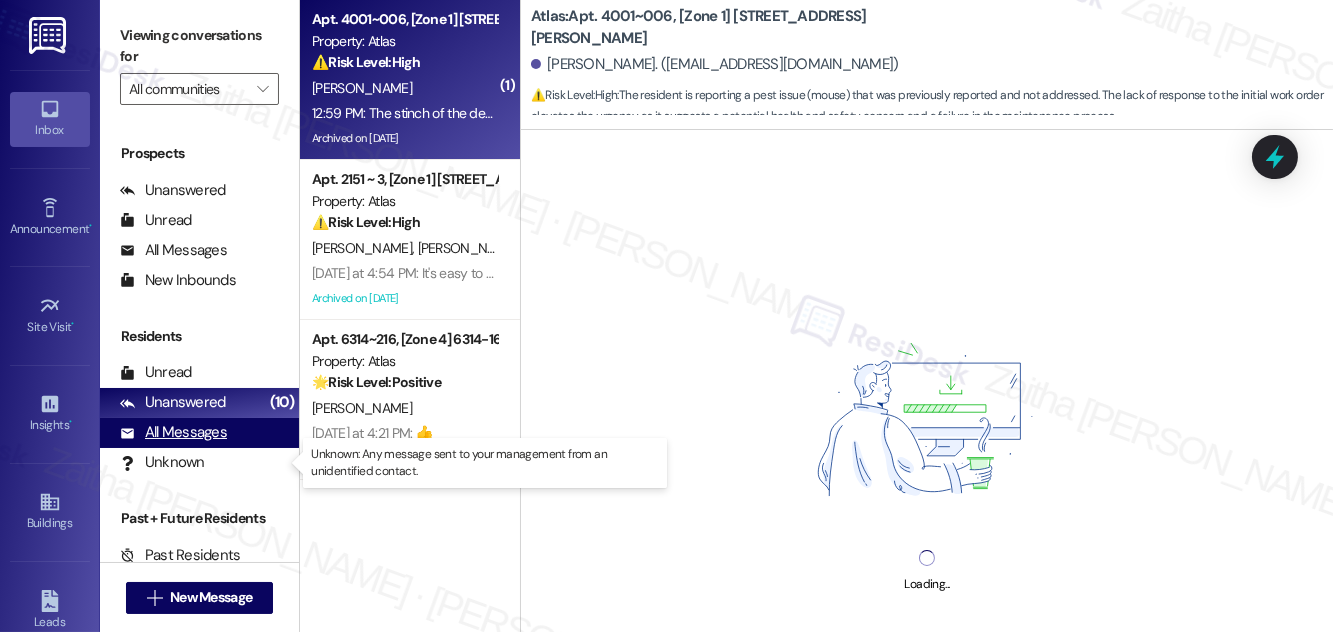click on "All Messages" at bounding box center (173, 432) 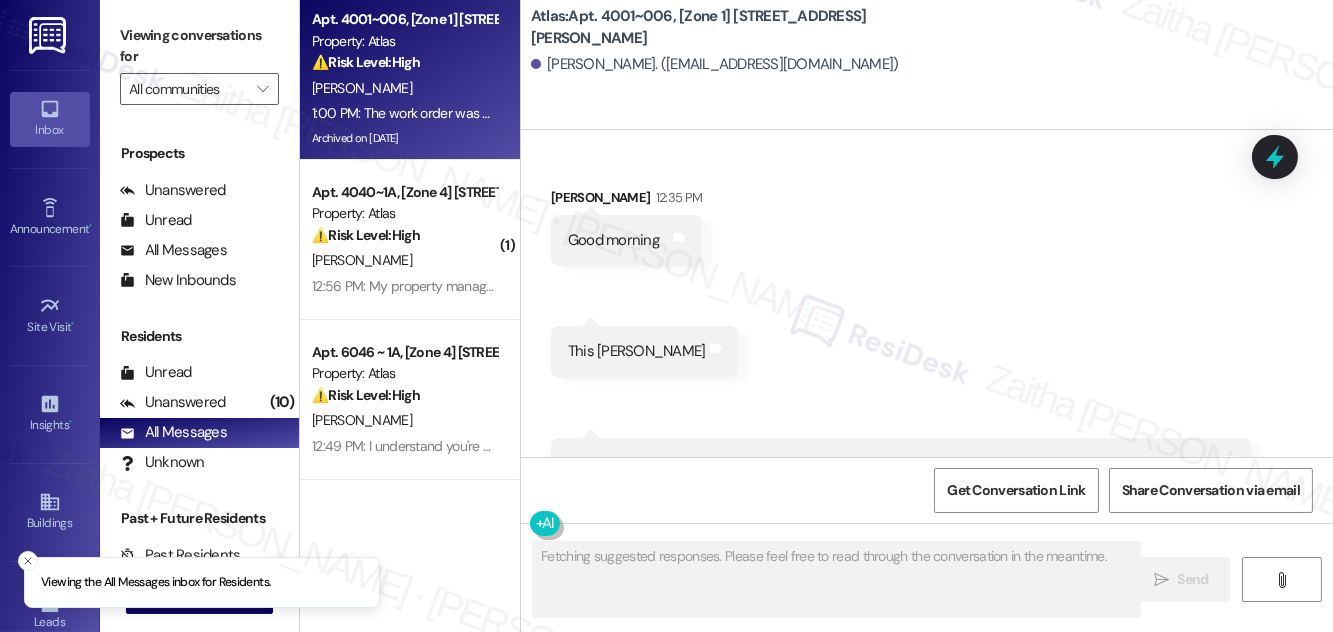 scroll, scrollTop: 126826, scrollLeft: 0, axis: vertical 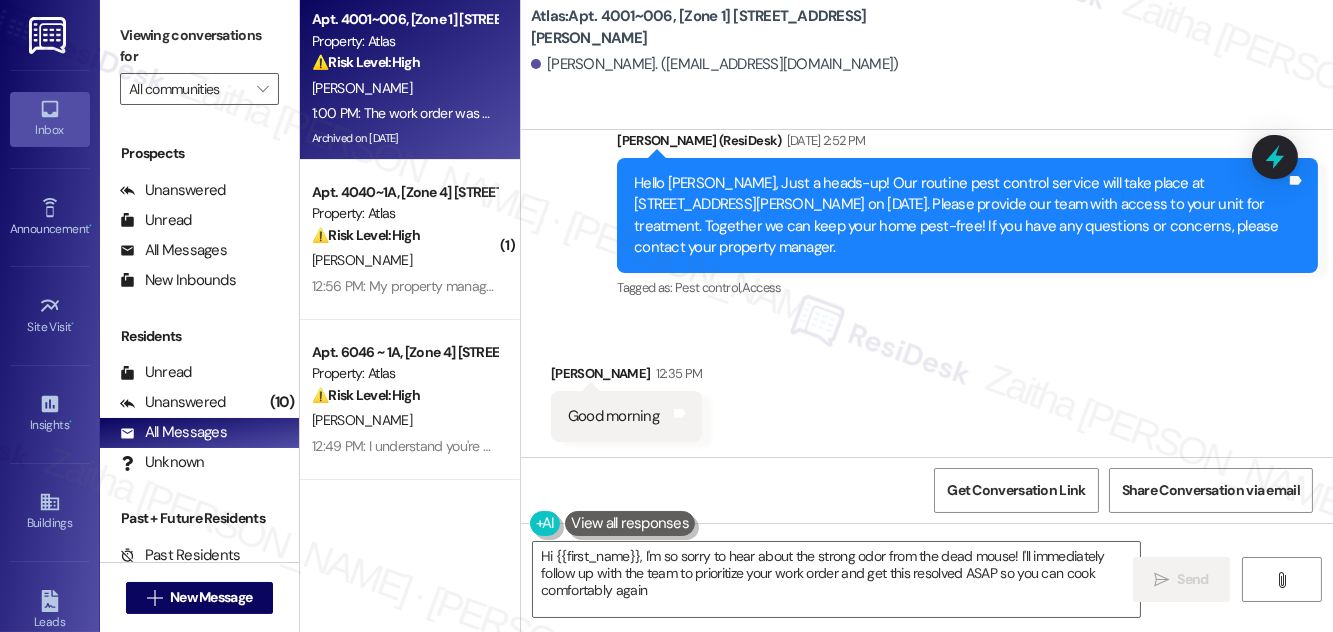 type on "Hi {{first_name}}, I'm so sorry to hear about the strong odor from the dead mouse! I'll immediately follow up with the team to prioritize your work order and get this resolved ASAP so you can cook comfortably again." 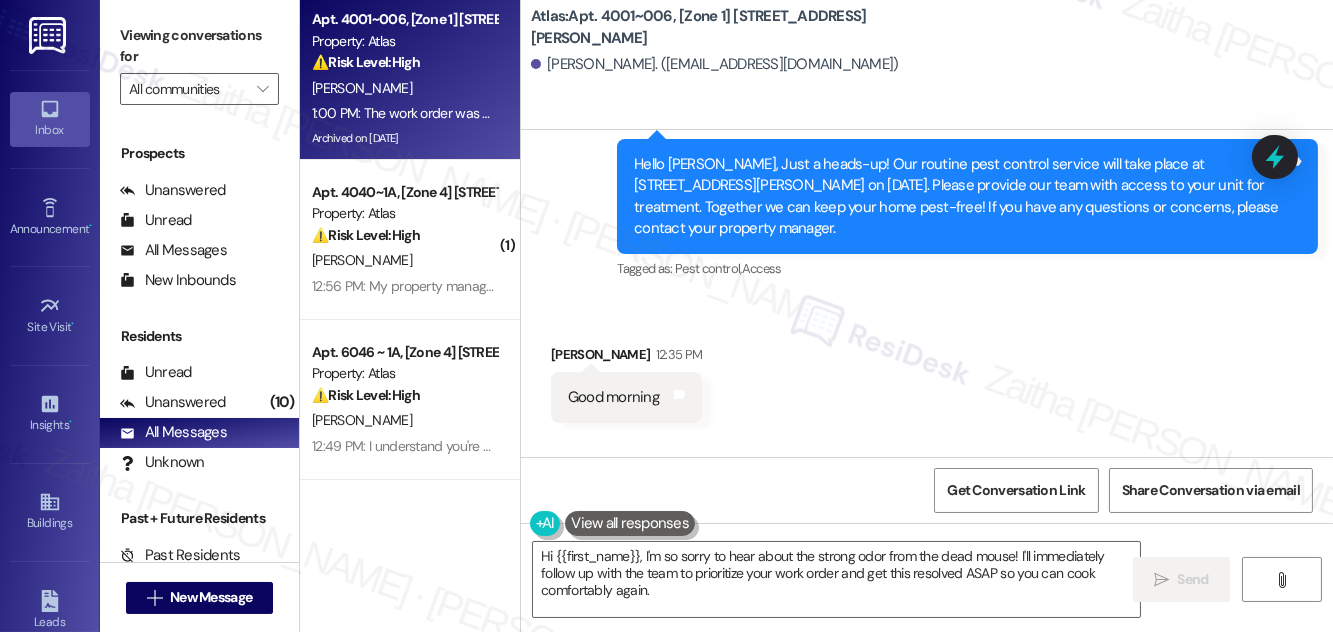 scroll, scrollTop: 126826, scrollLeft: 0, axis: vertical 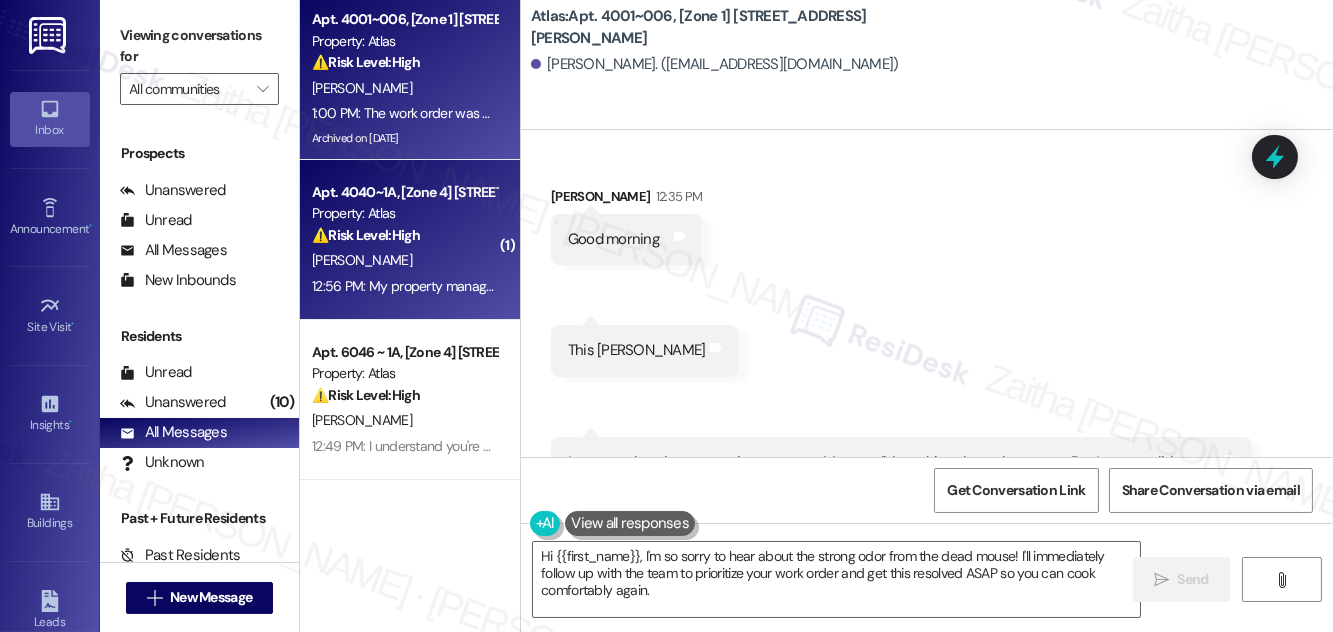 click on "[PERSON_NAME]" at bounding box center [404, 260] 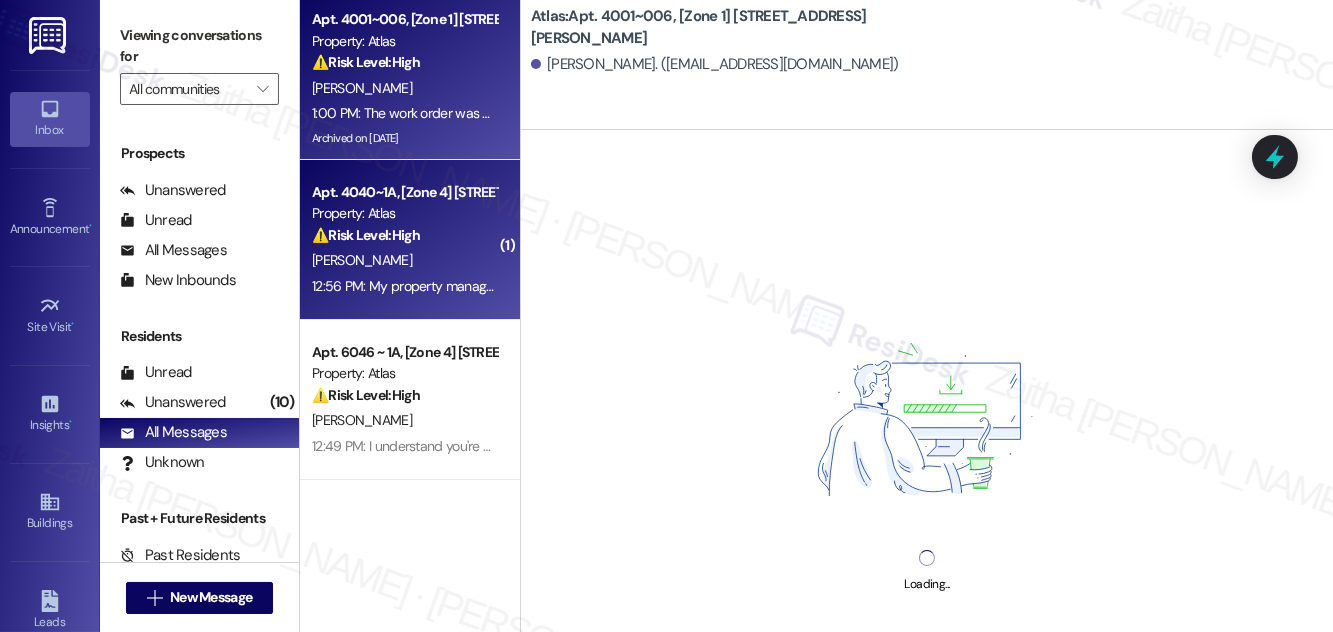click on "[PERSON_NAME]" at bounding box center (404, 88) 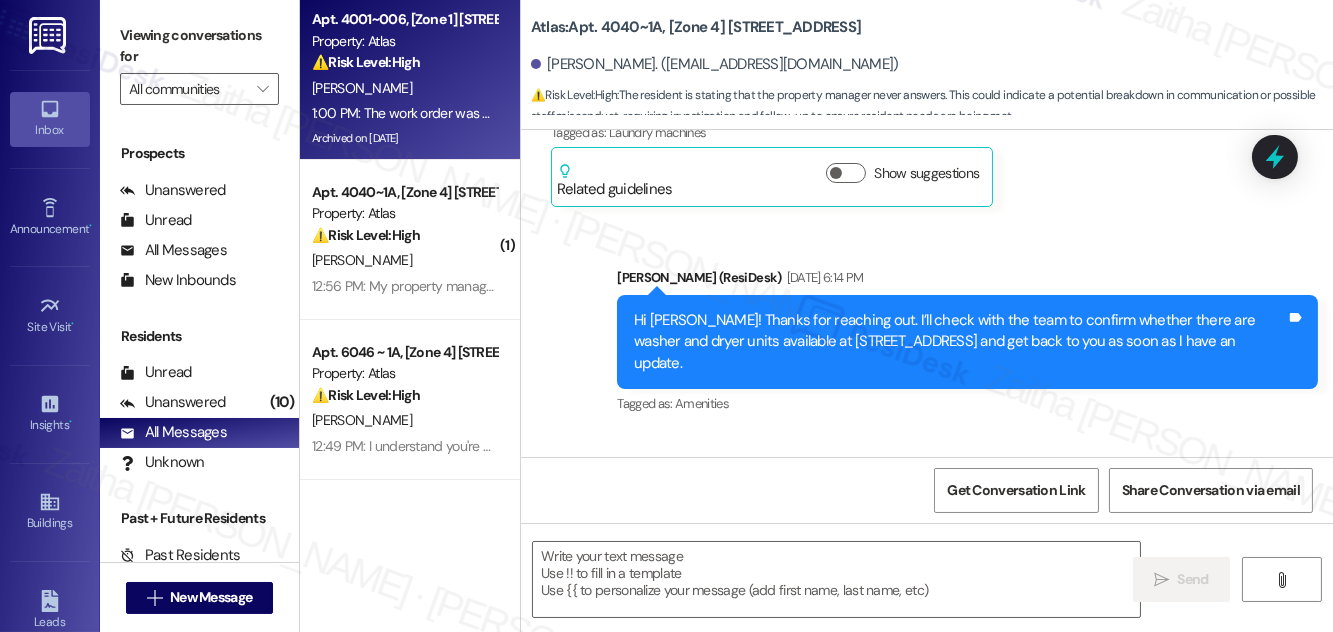 scroll, scrollTop: 0, scrollLeft: 0, axis: both 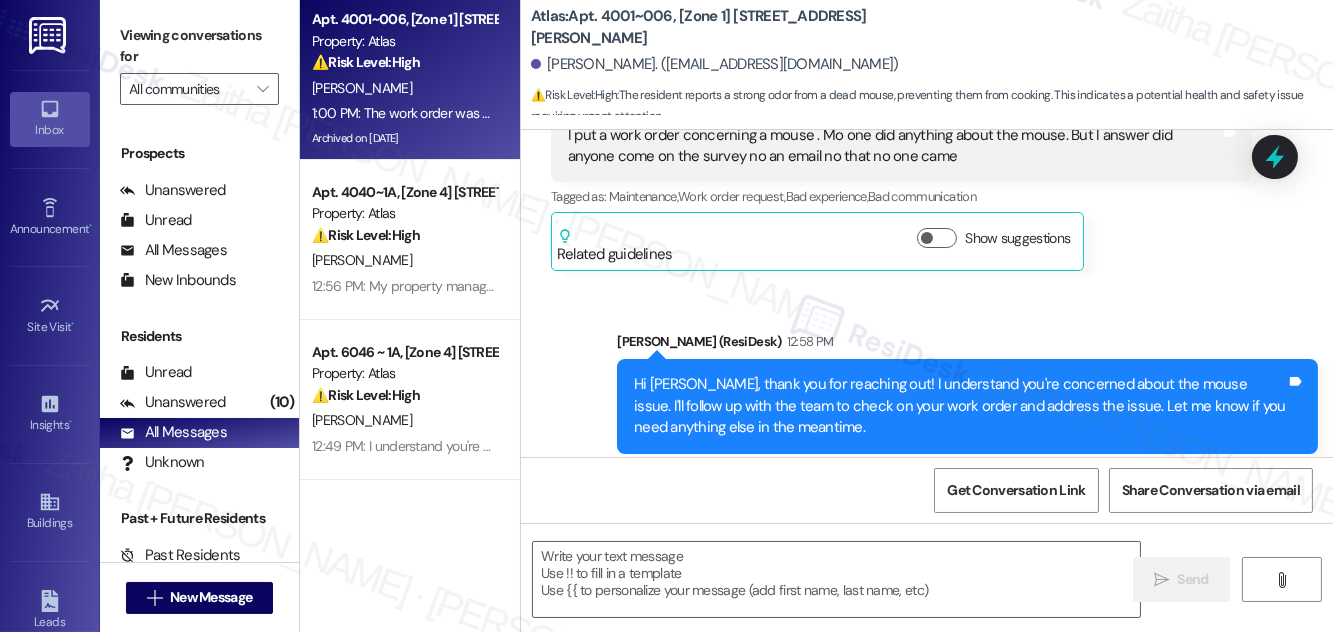type on "Fetching suggested responses. Please feel free to read through the conversation in the meantime." 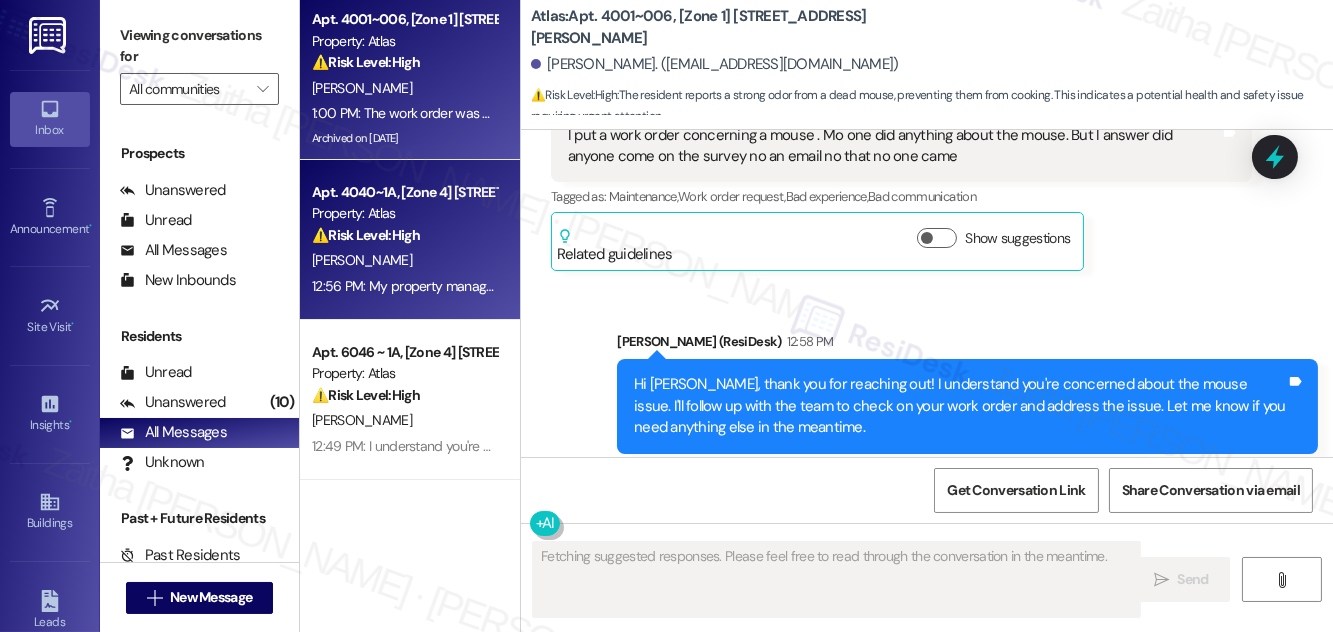 click on "[PERSON_NAME]" at bounding box center (404, 260) 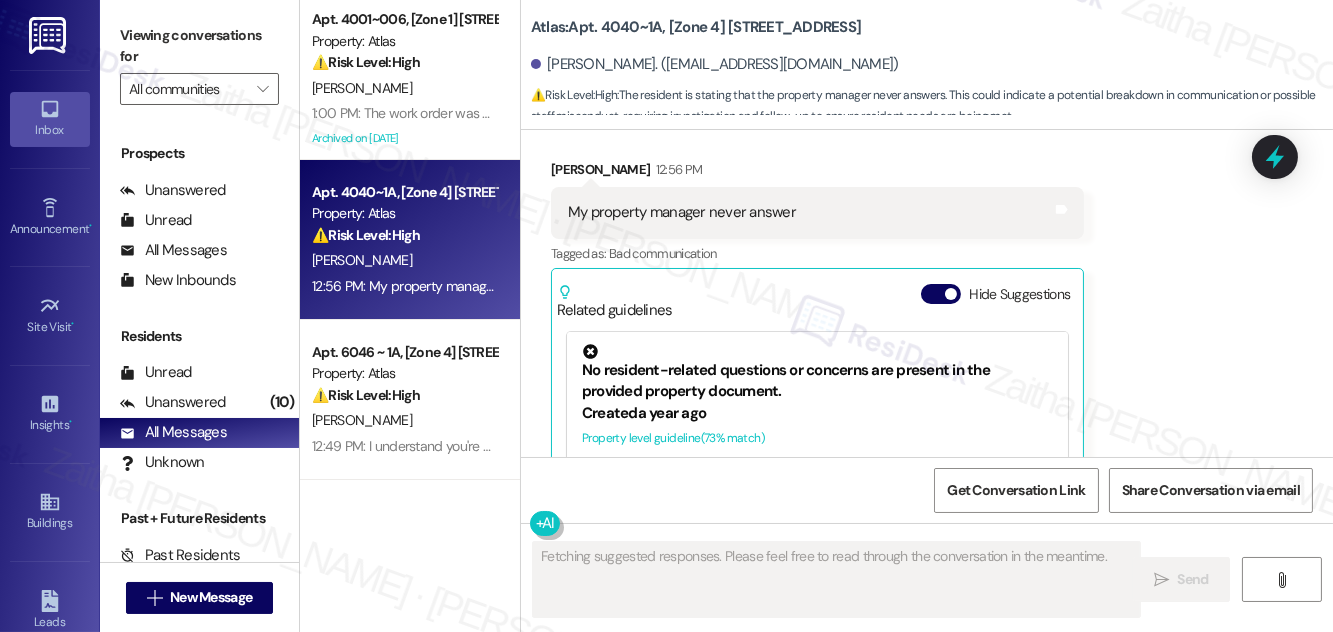 scroll, scrollTop: 3373, scrollLeft: 0, axis: vertical 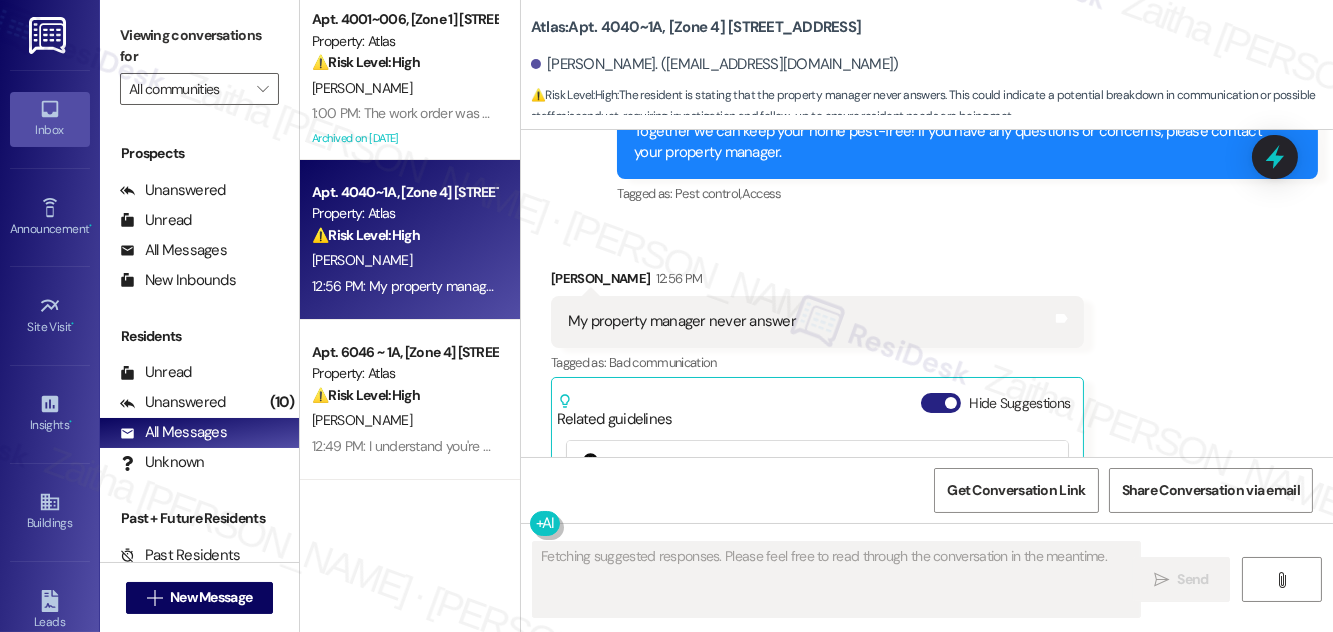 click on "Hide Suggestions" at bounding box center [941, 403] 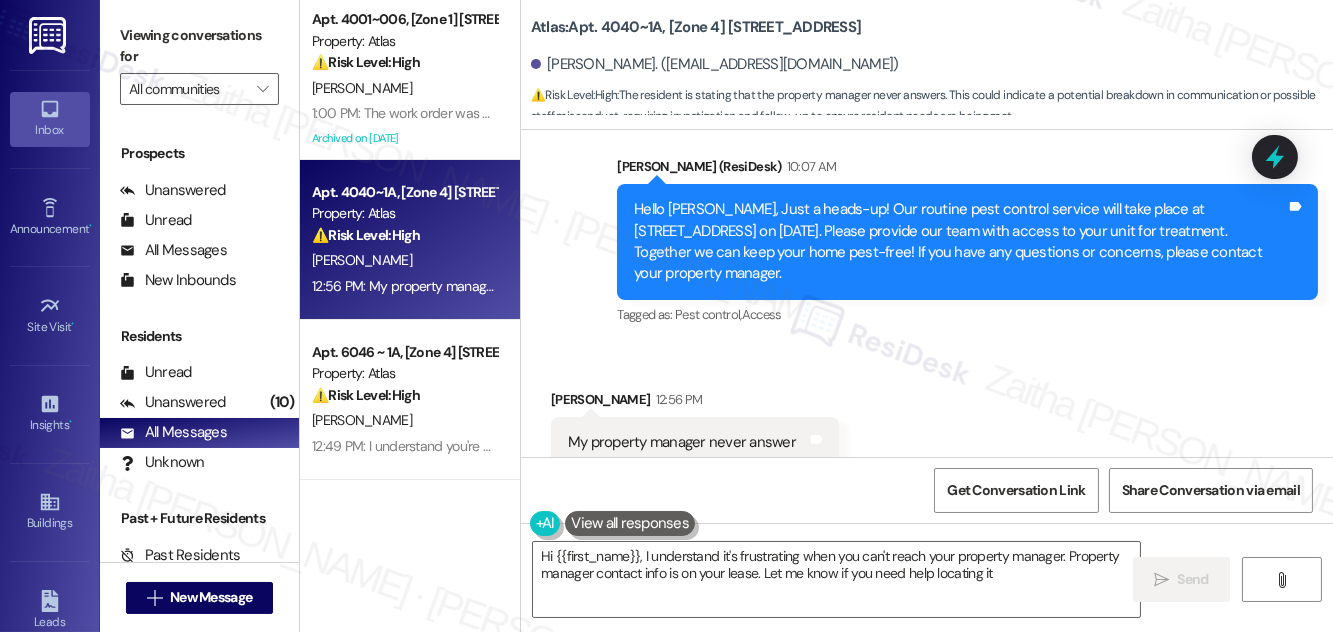 type on "Hi {{first_name}}, I understand it's frustrating when you can't reach your property manager. Property manager contact info is on your lease. Let me know if you need help locating it!" 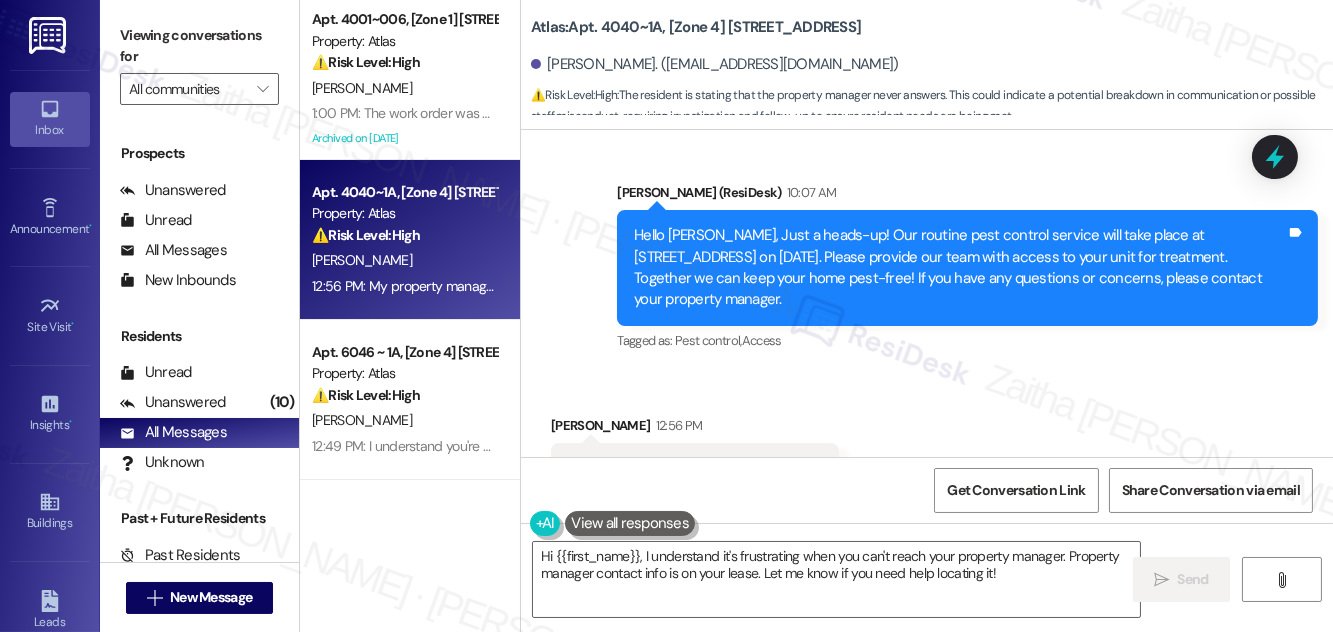 scroll, scrollTop: 3302, scrollLeft: 0, axis: vertical 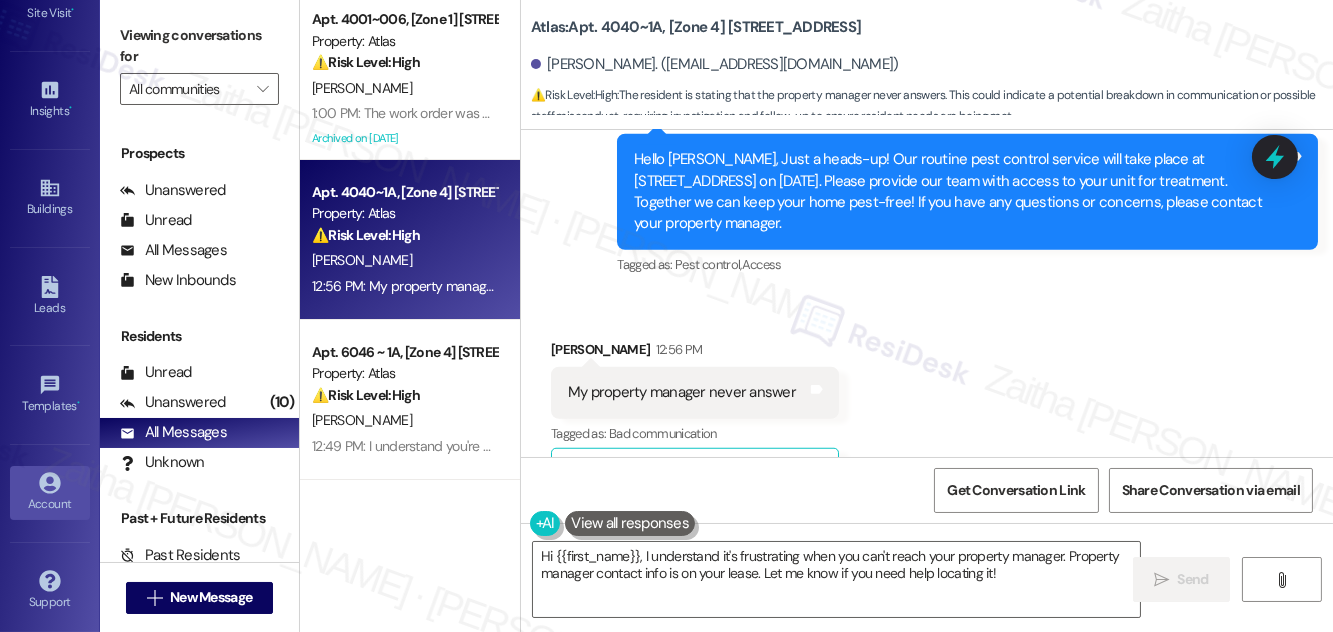 click on "Account" at bounding box center (50, 504) 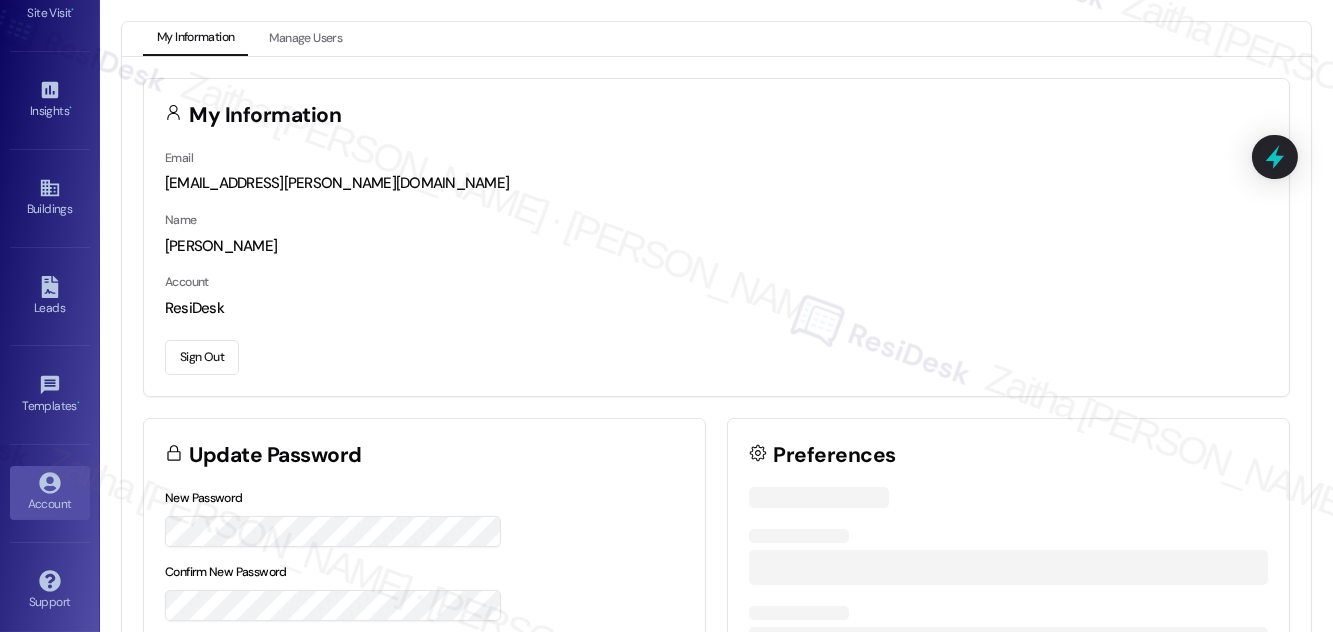 click on "Sign Out" at bounding box center [202, 357] 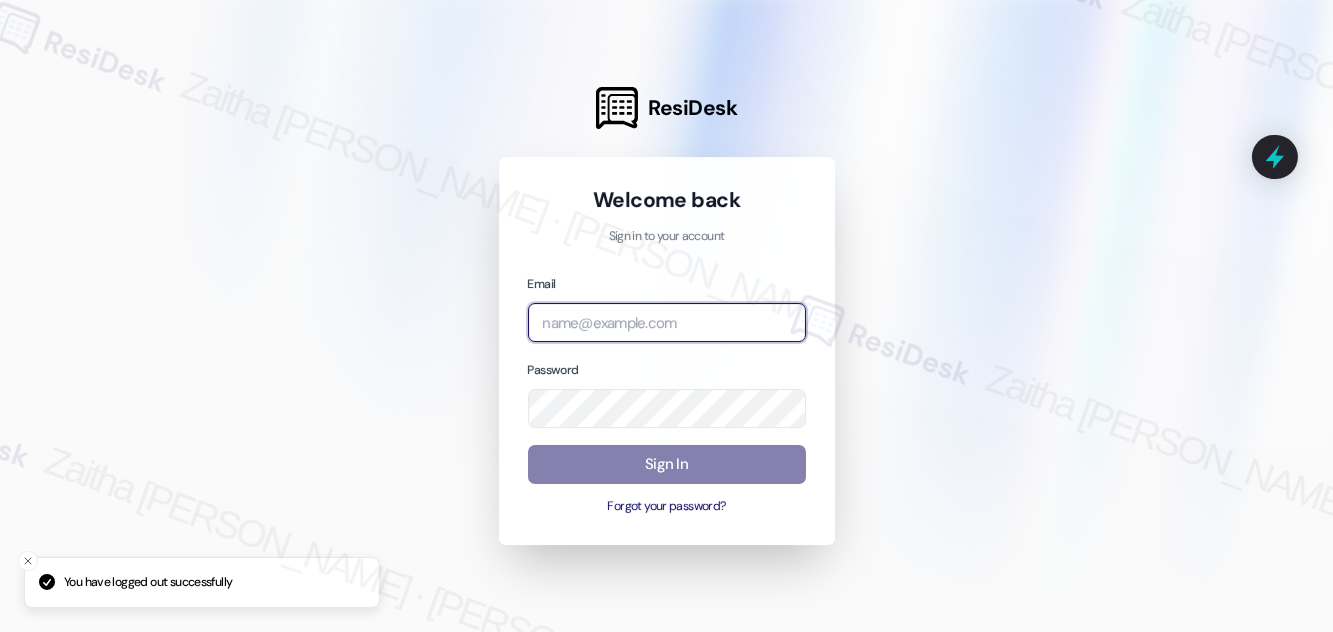 click at bounding box center [667, 322] 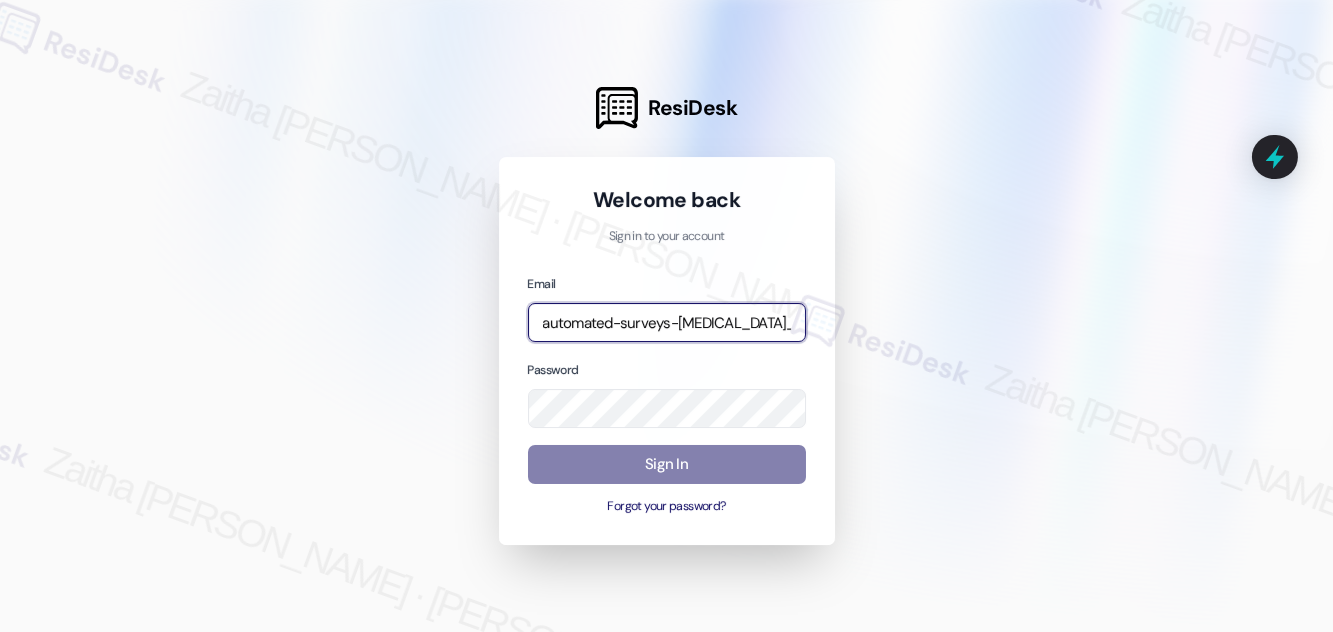 type on "automated-surveys-[MEDICAL_DATA]_formerly_regency-zaitha.mae.[PERSON_NAME]@[MEDICAL_DATA]_formerly_[DOMAIN_NAME]" 